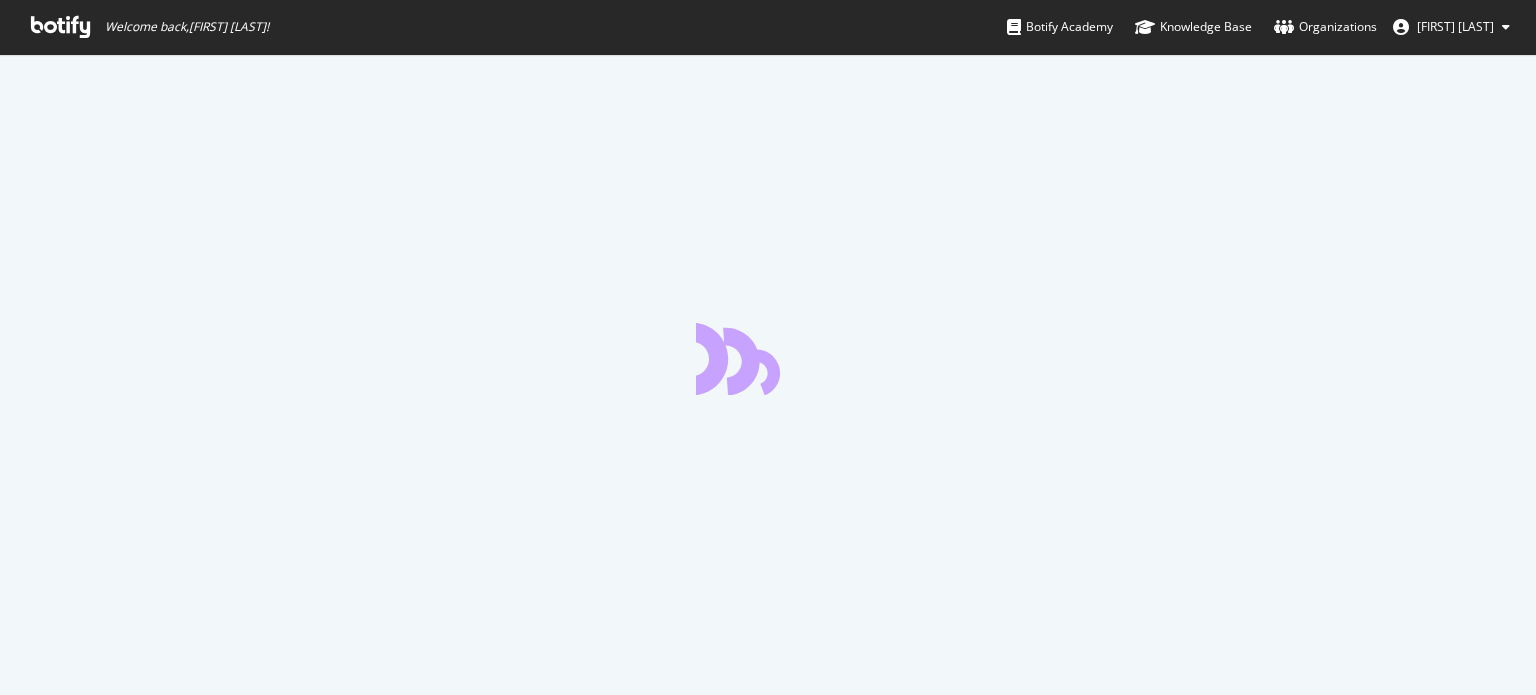 scroll, scrollTop: 0, scrollLeft: 0, axis: both 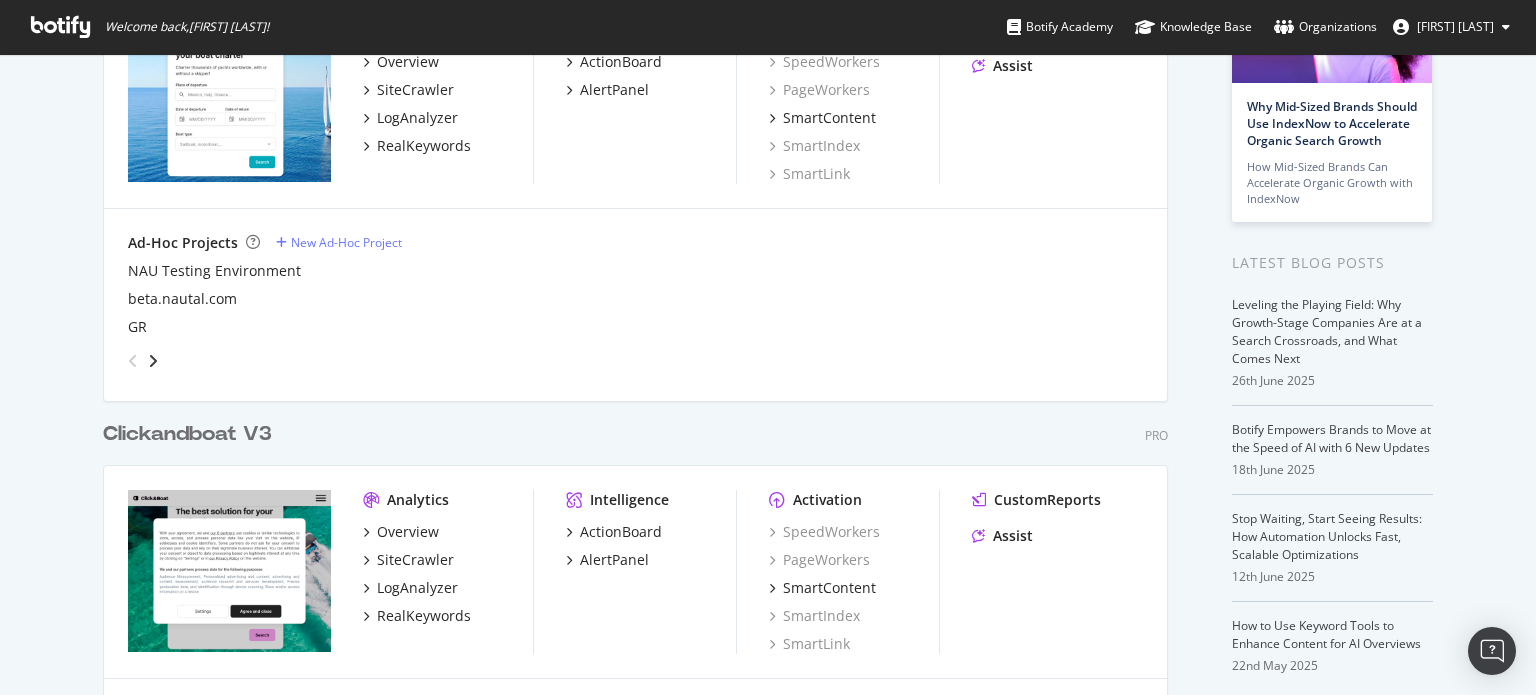click on "Clickandboat V3" at bounding box center (187, 434) 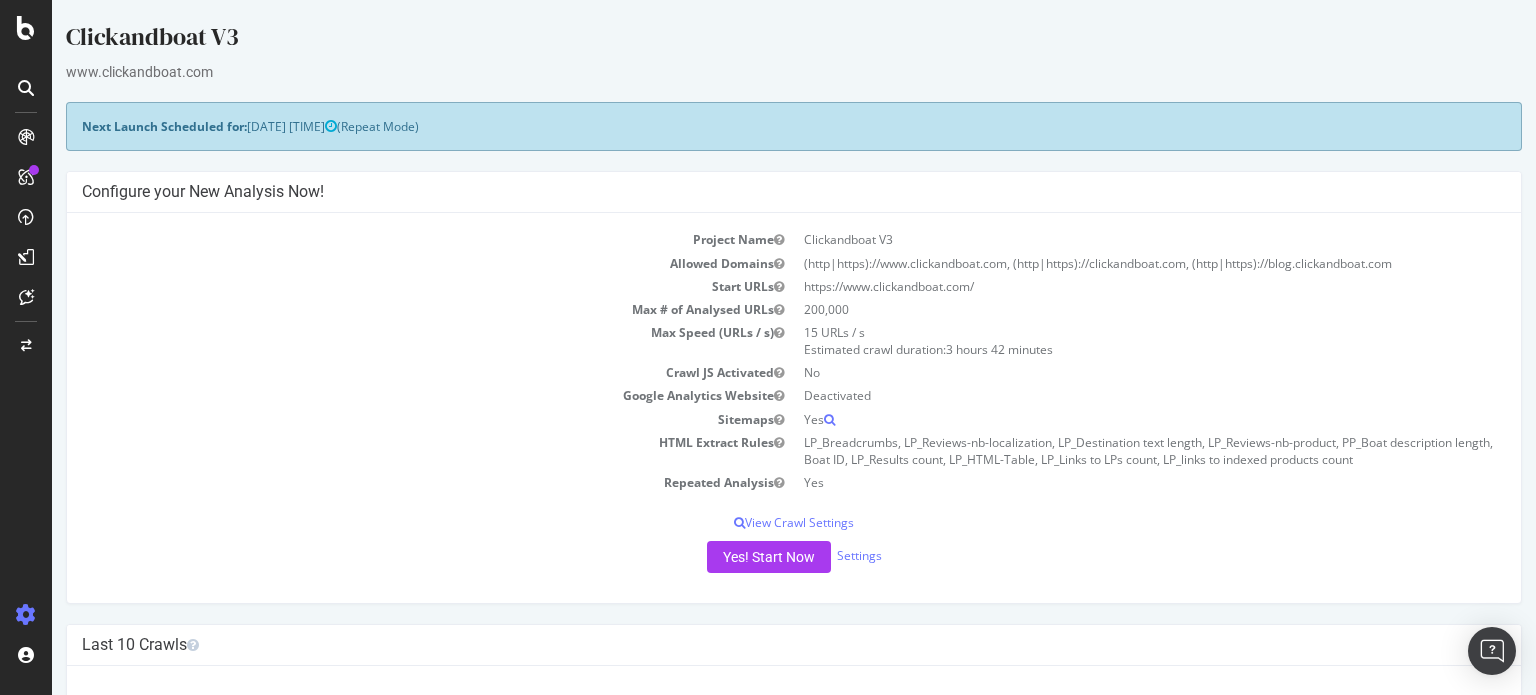 scroll, scrollTop: 0, scrollLeft: 0, axis: both 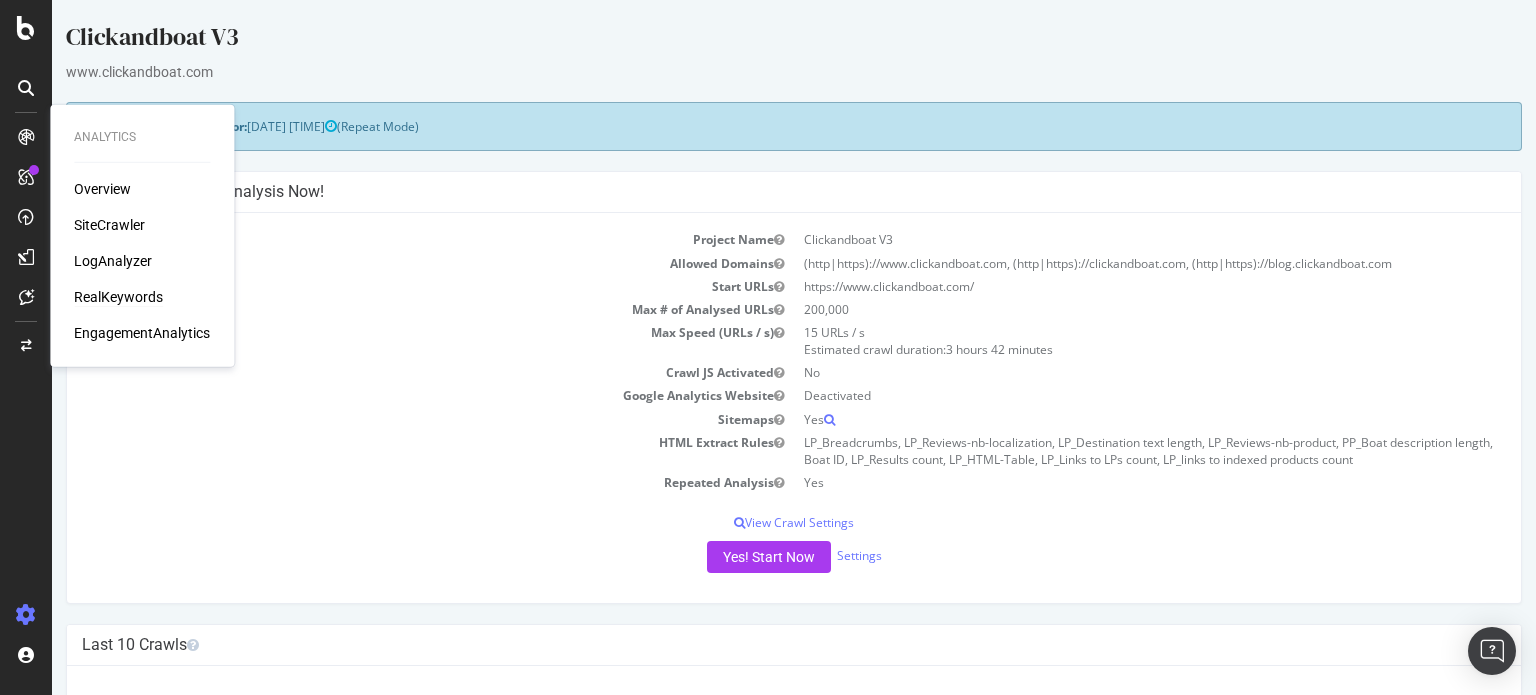 click on "RealKeywords" at bounding box center (118, 297) 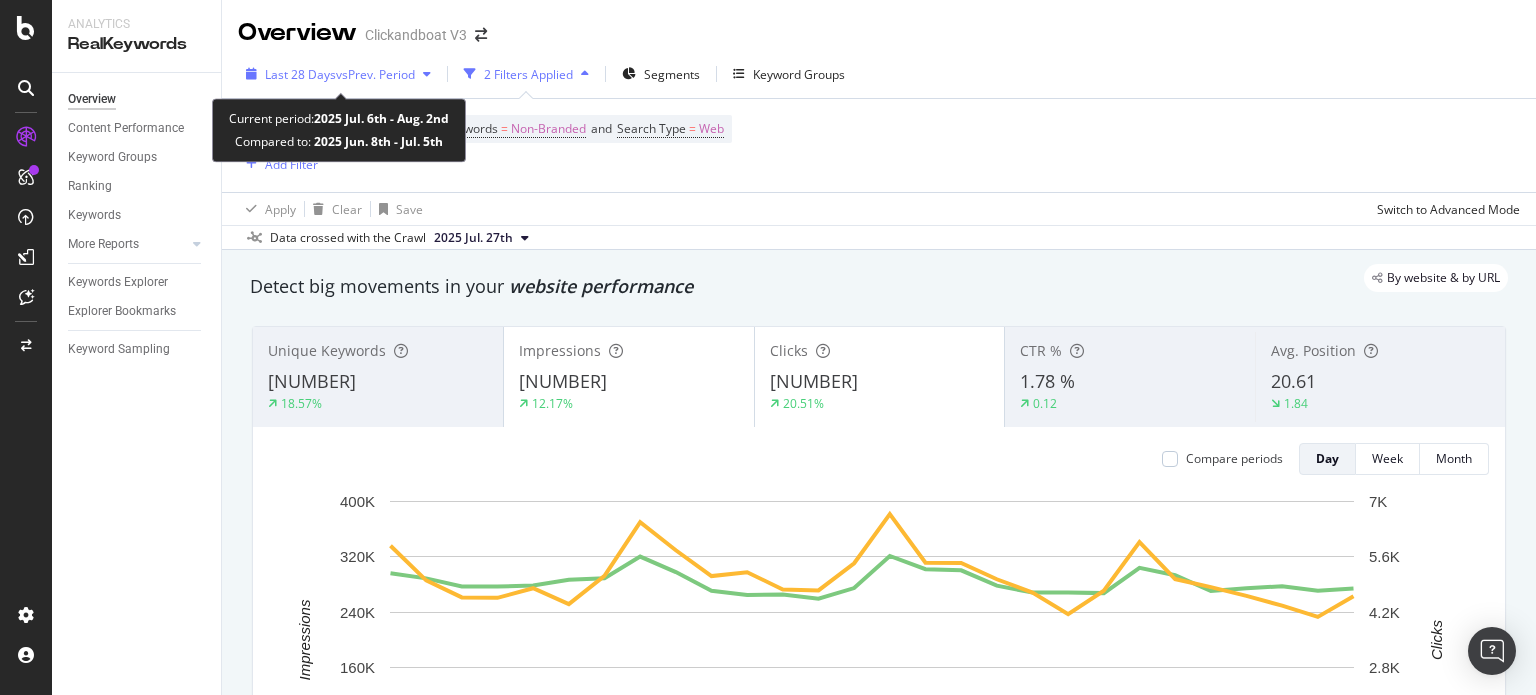 click at bounding box center [427, 74] 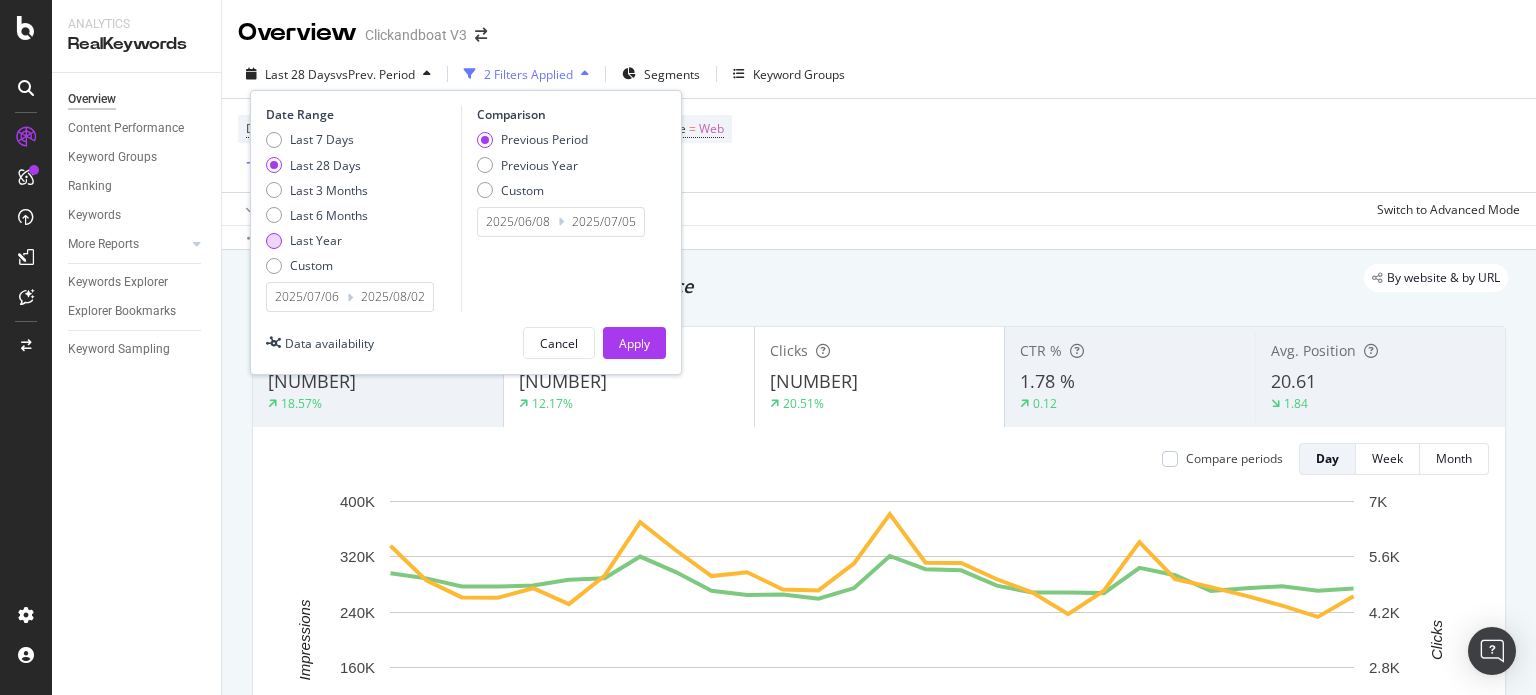 click on "Last Year" at bounding box center (316, 240) 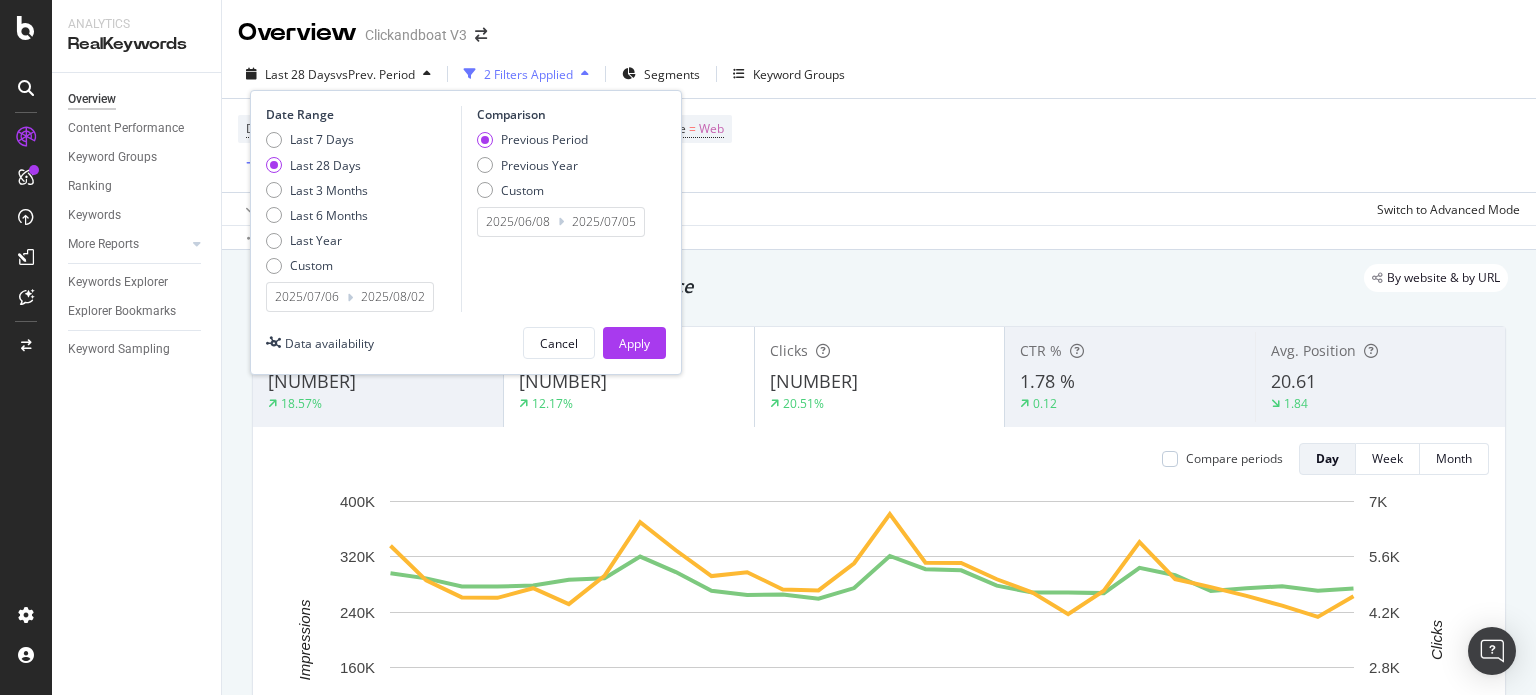 type on "2024/08/03" 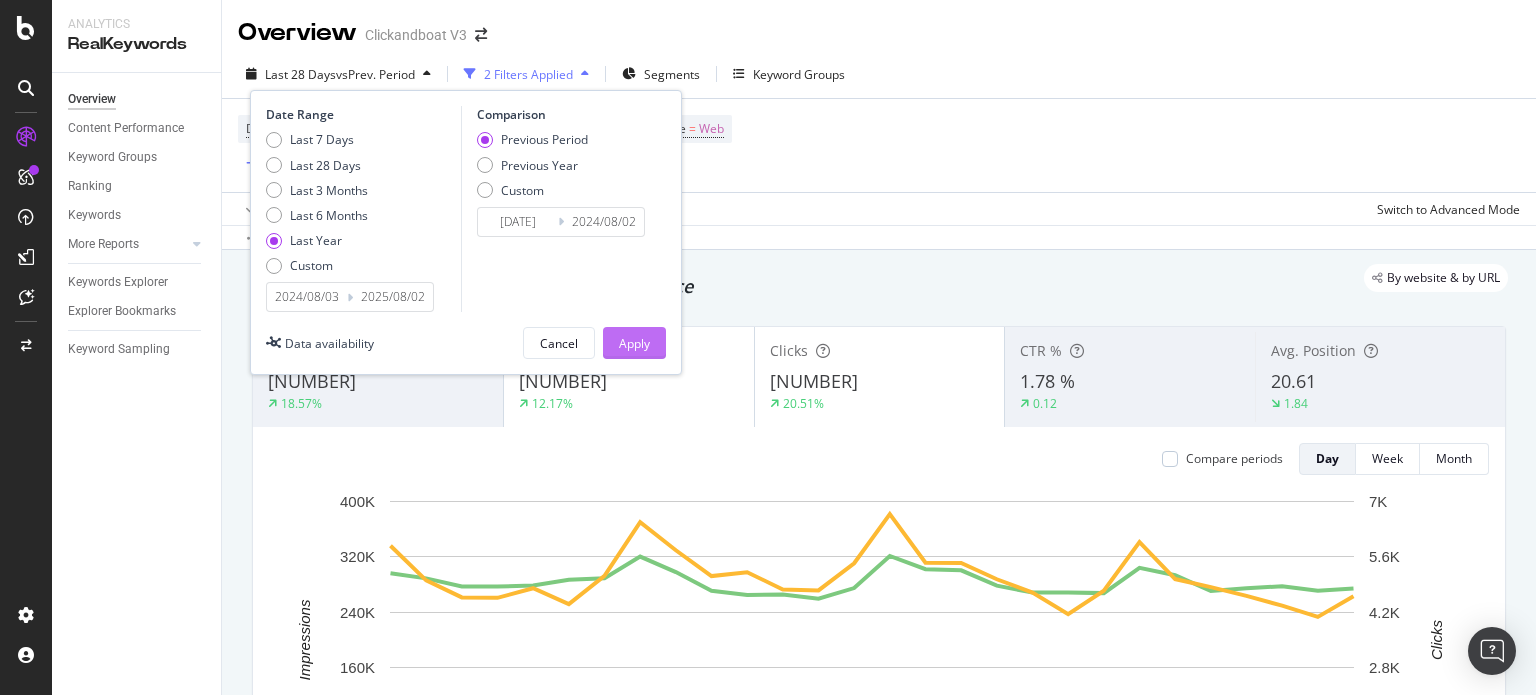 click on "Apply" at bounding box center [634, 343] 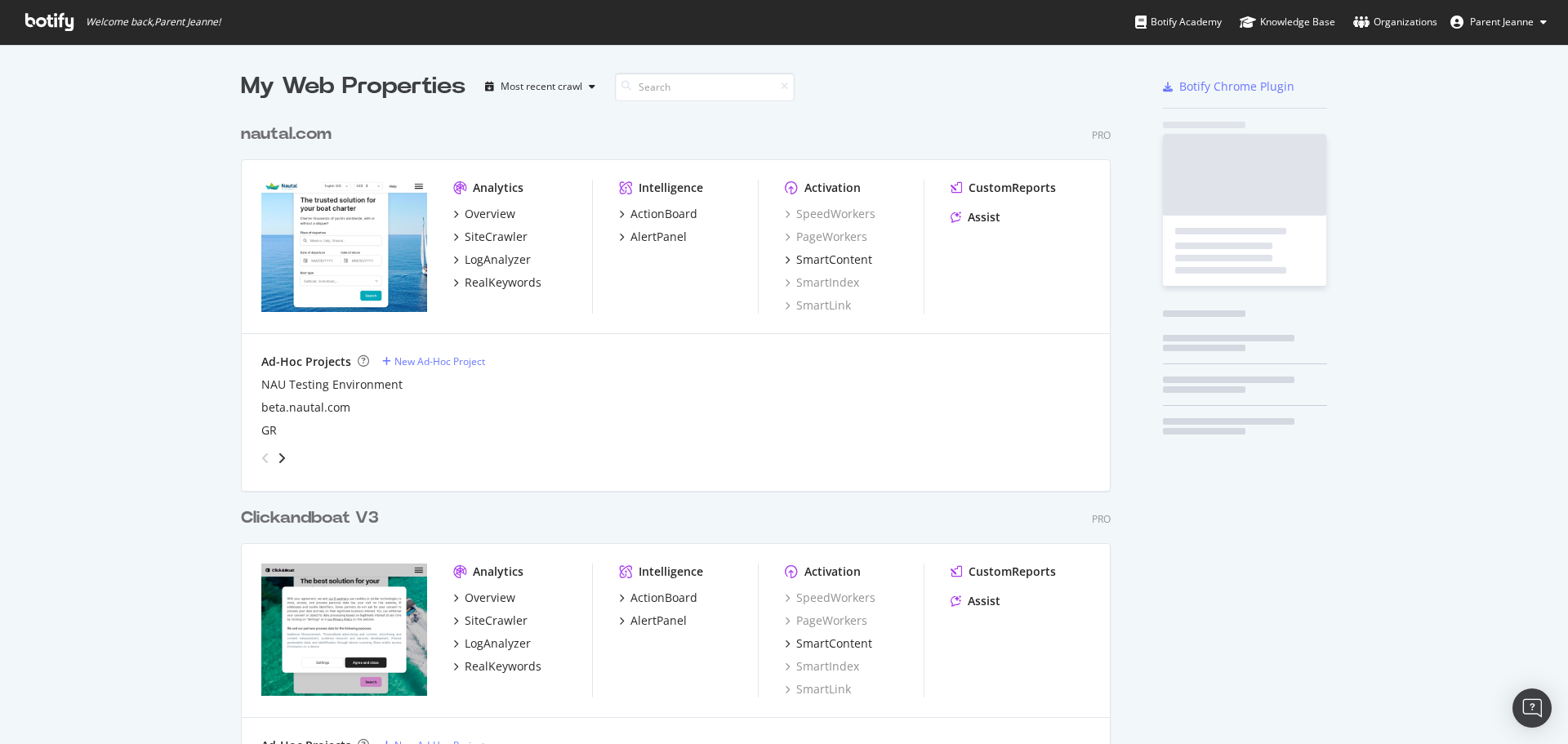 scroll, scrollTop: 0, scrollLeft: 0, axis: both 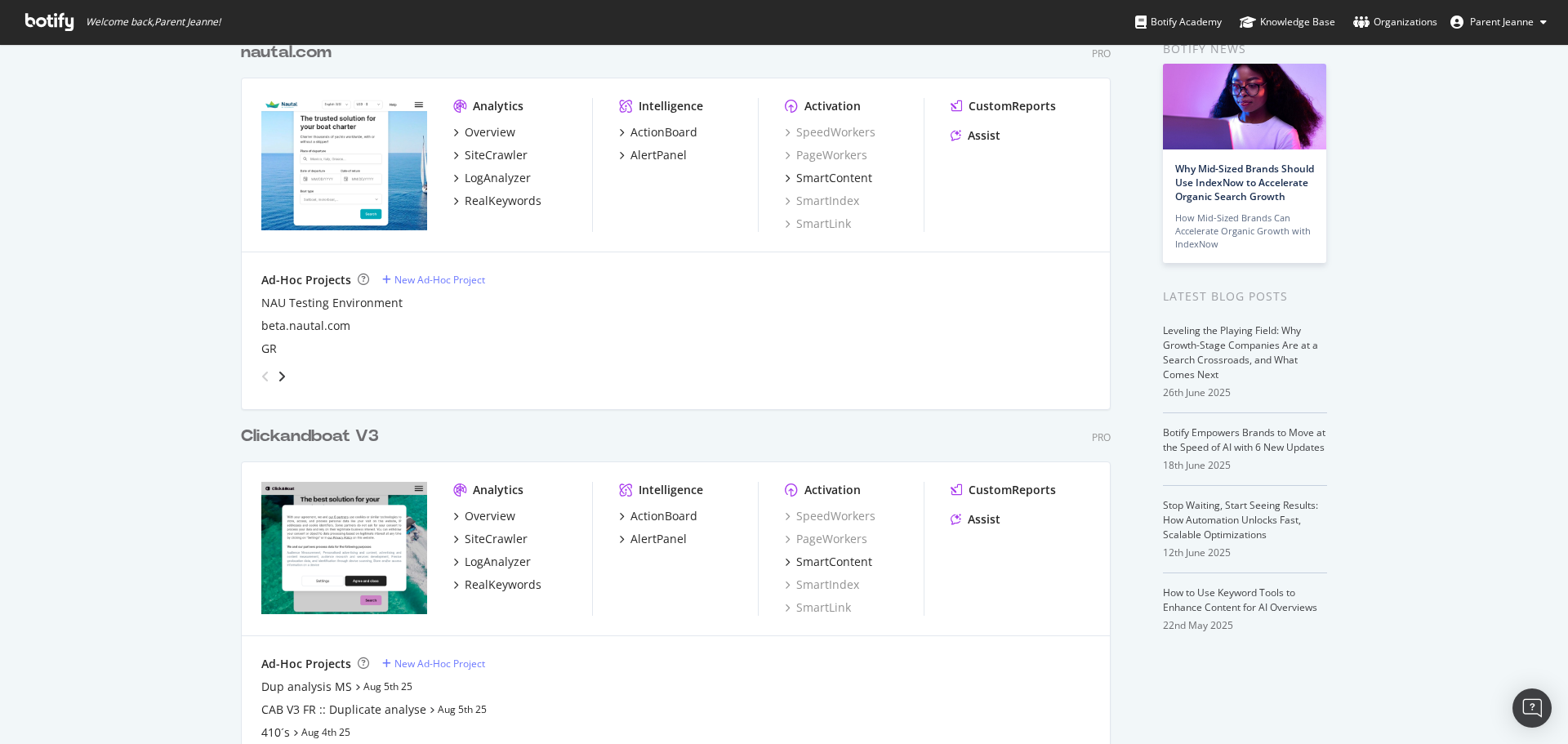 click on "Clickandboat V3" at bounding box center [310, 436] 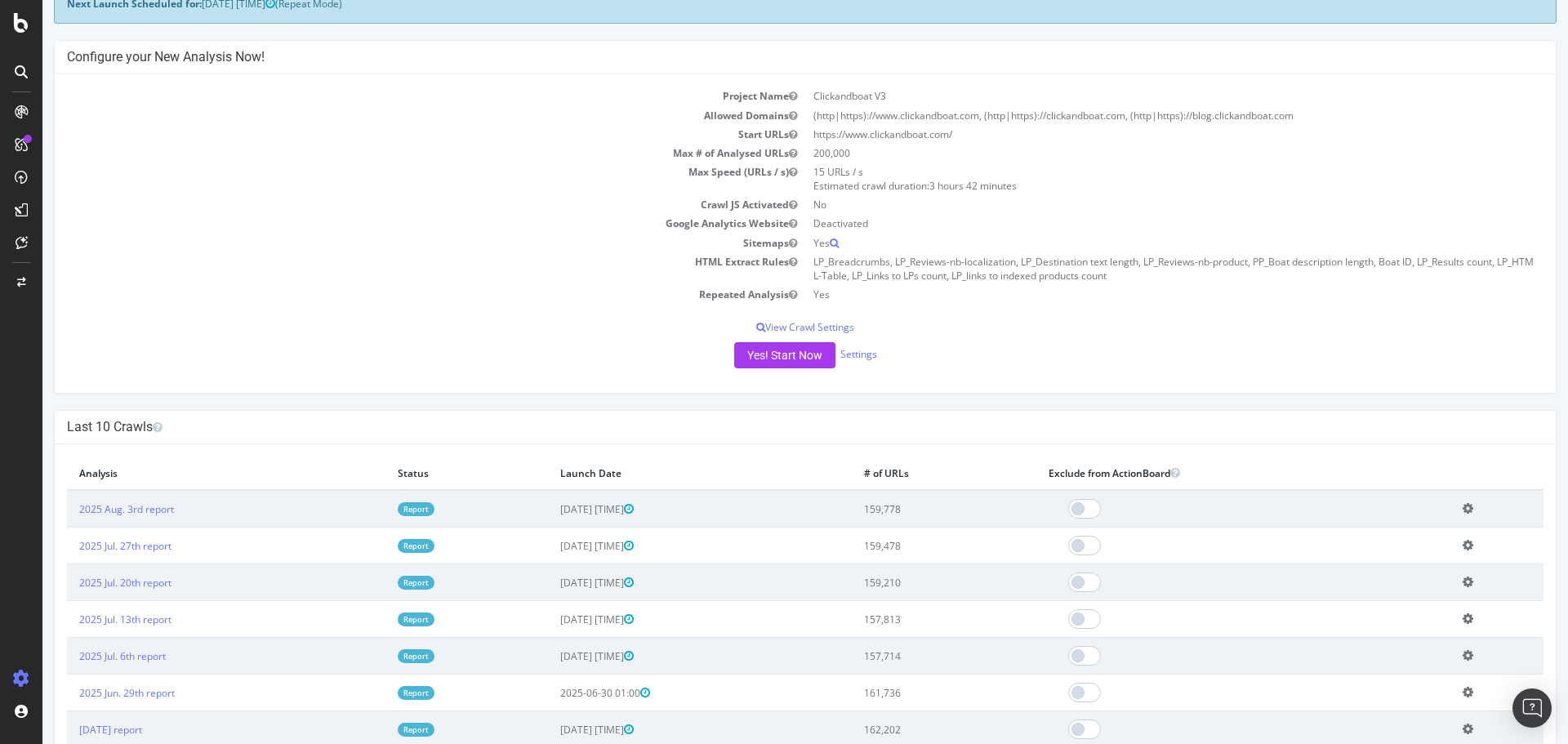 scroll, scrollTop: 0, scrollLeft: 0, axis: both 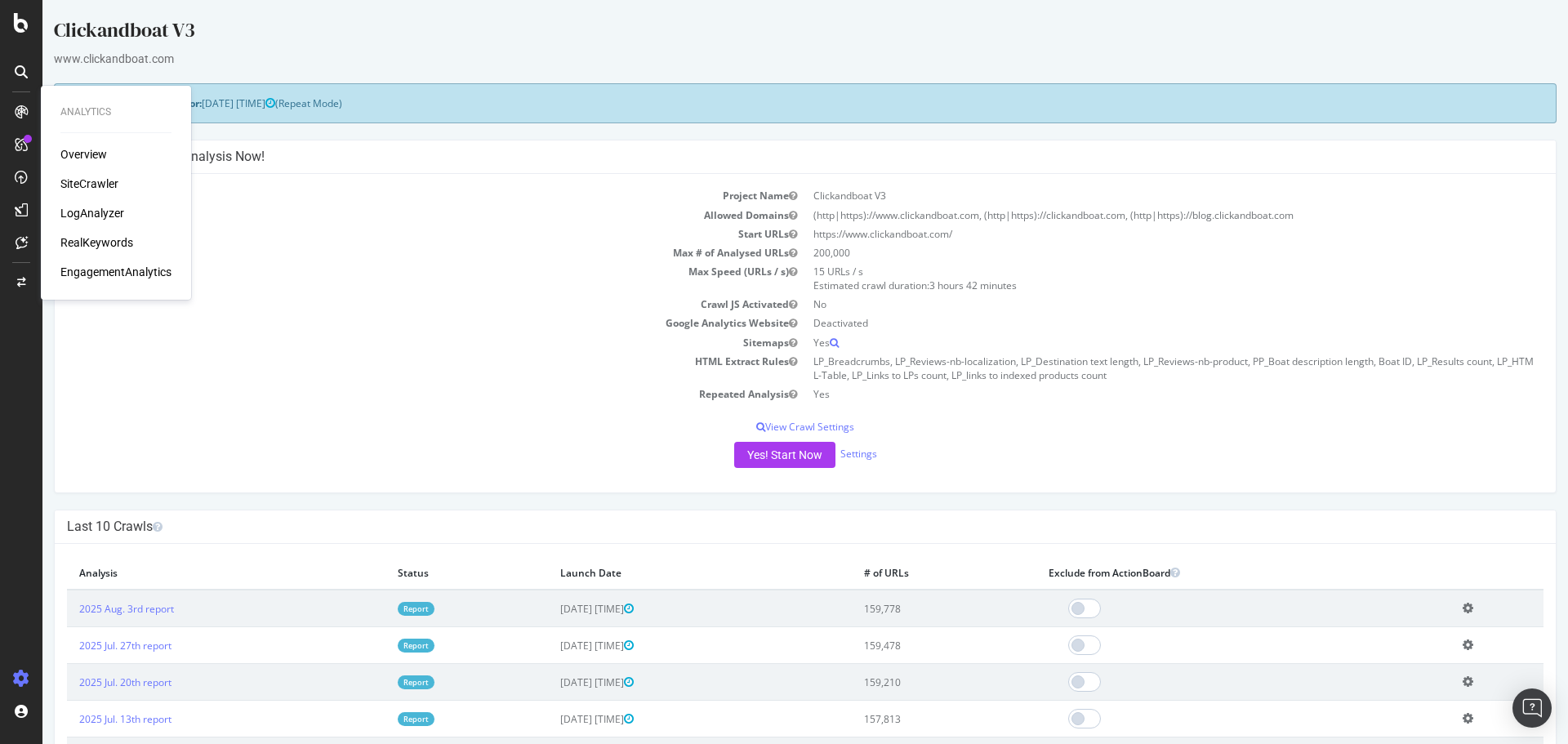 click on "RealKeywords" at bounding box center (96, 243) 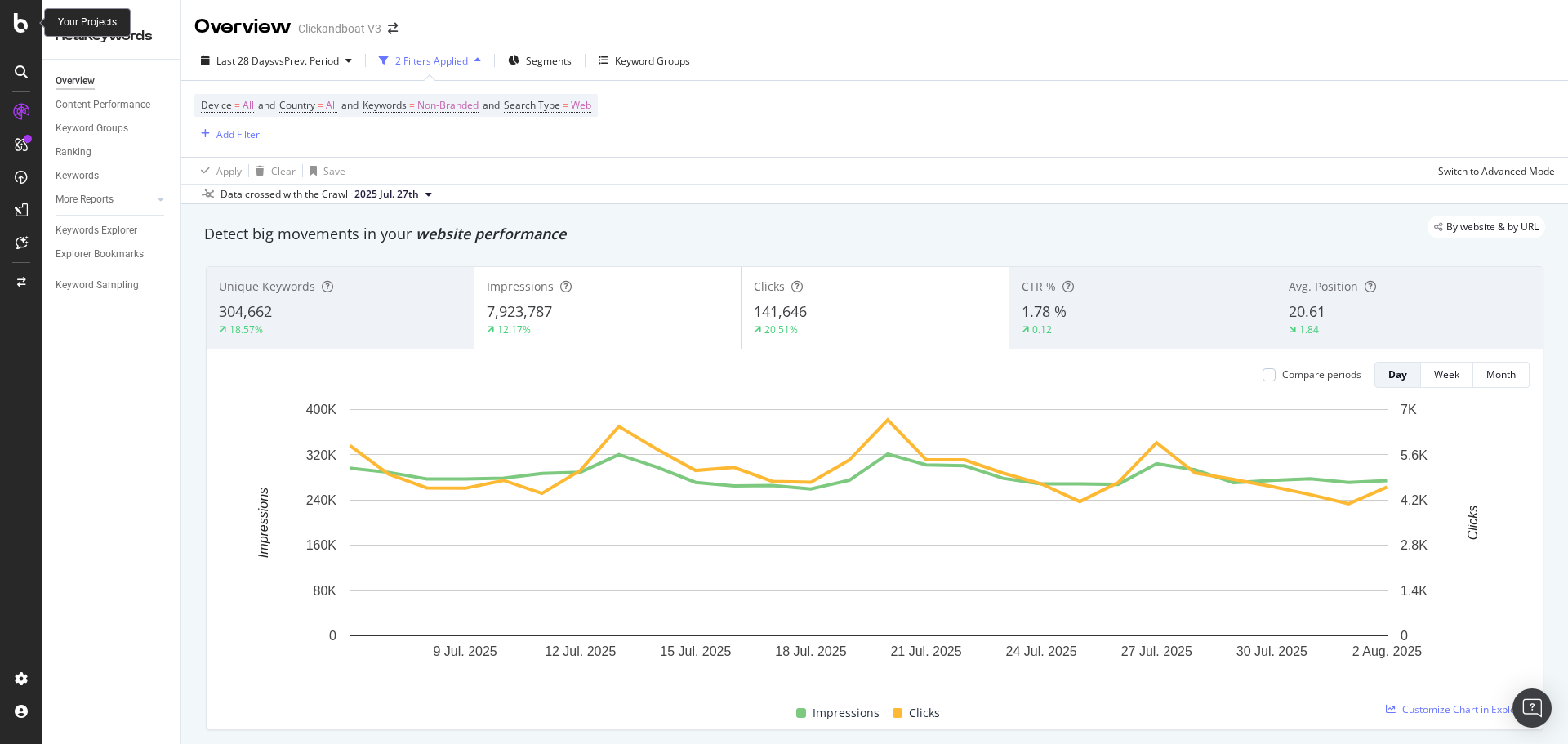 click at bounding box center (21, 23) 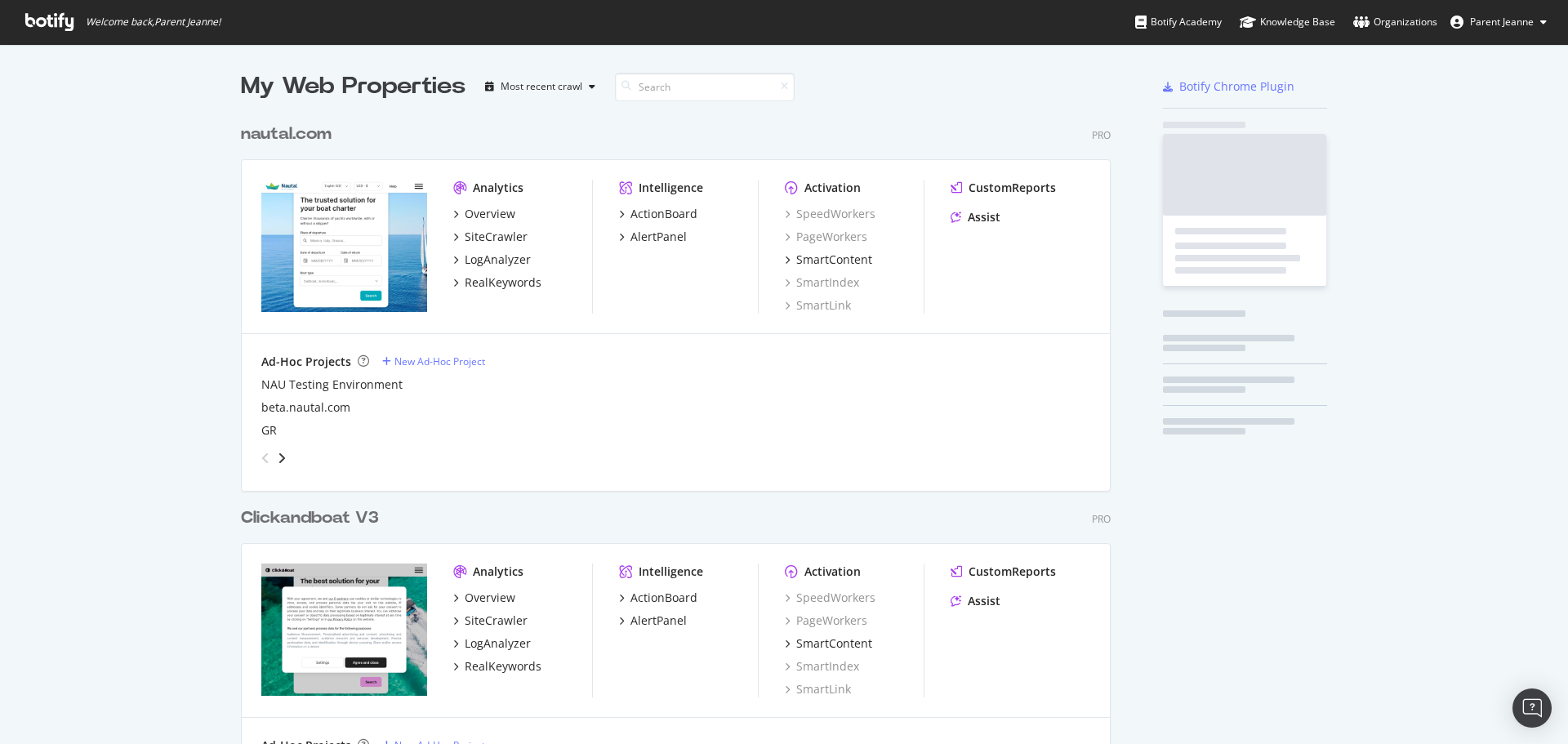 scroll, scrollTop: 13, scrollLeft: 13, axis: both 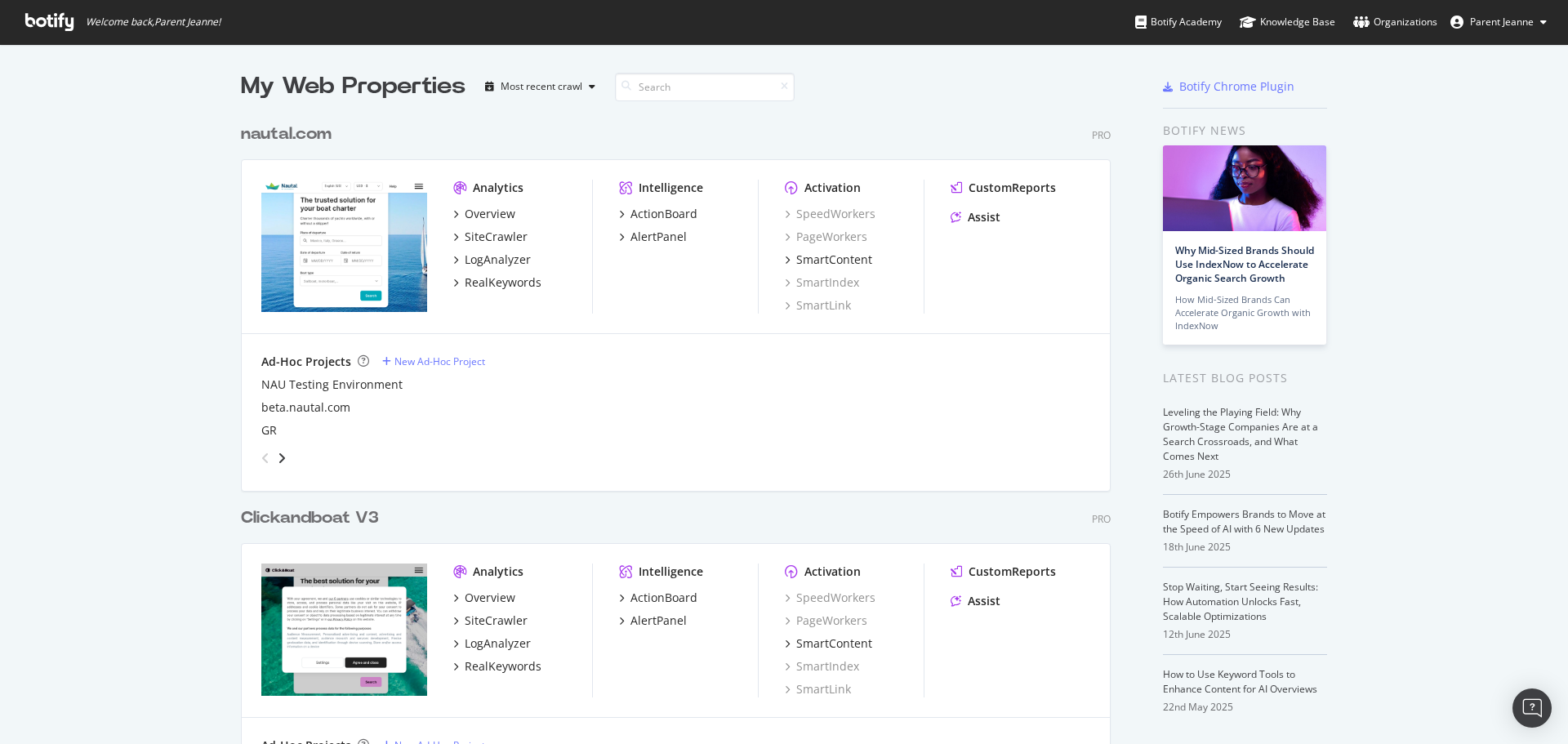 click on "nautal.com" at bounding box center [286, 134] 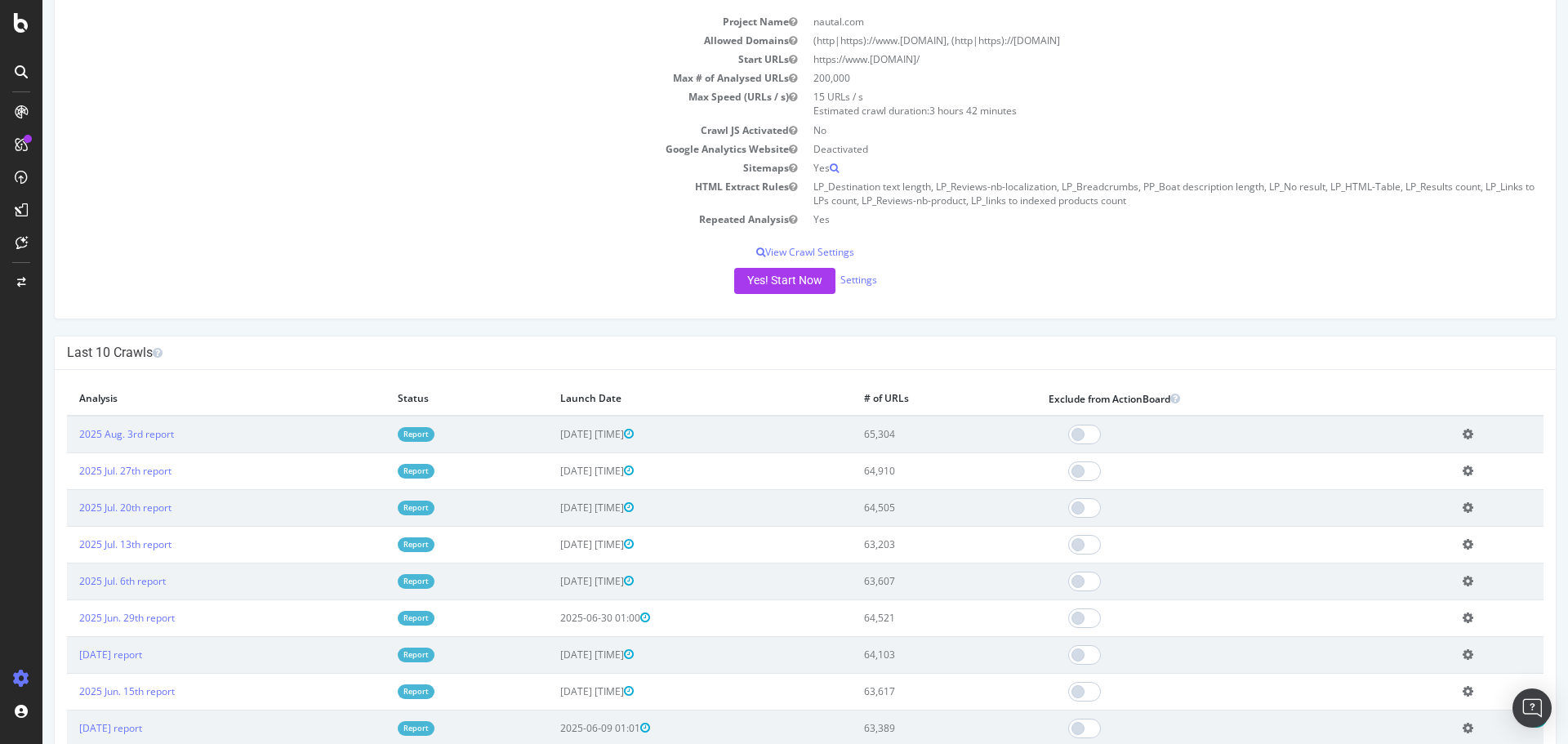scroll, scrollTop: 0, scrollLeft: 0, axis: both 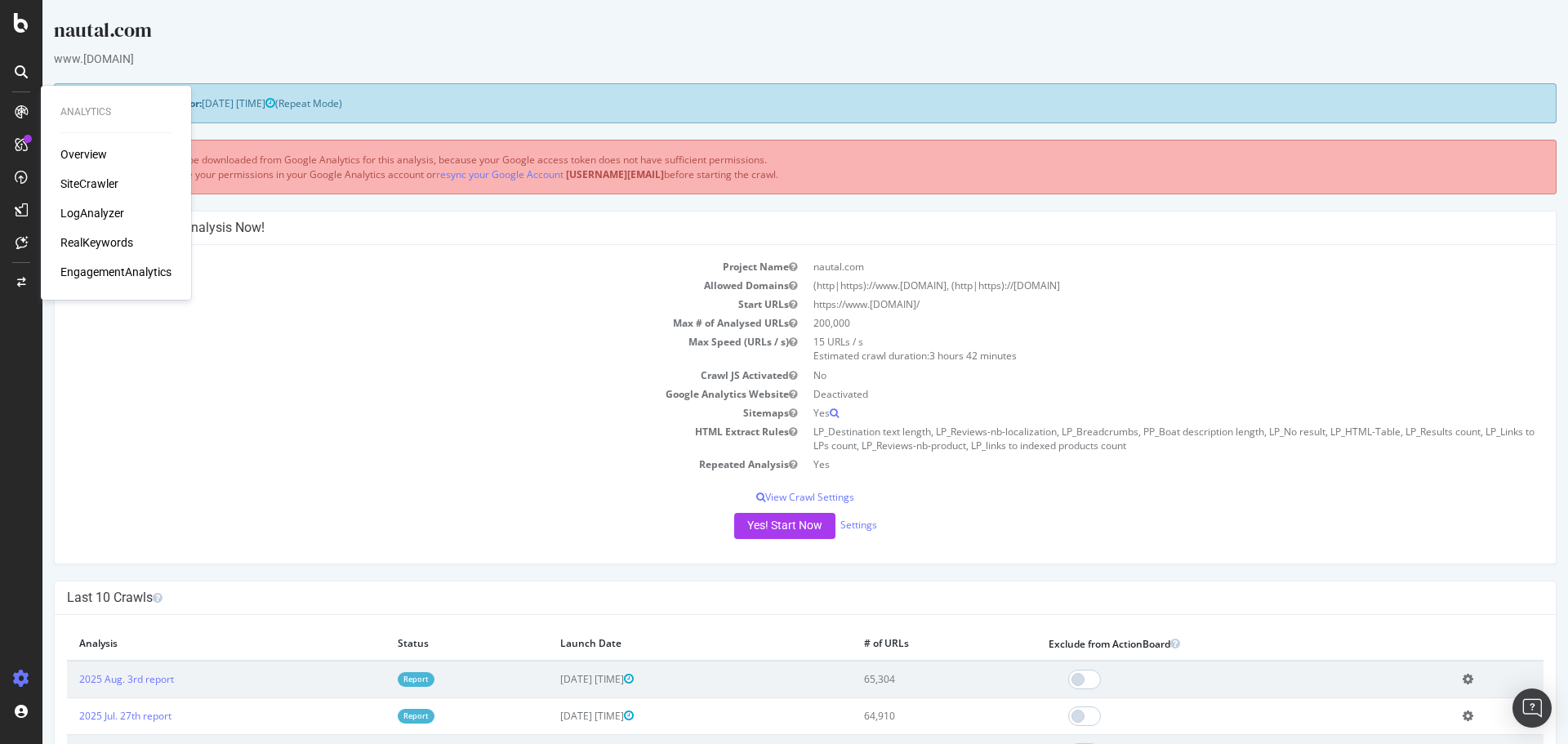 click on "RealKeywords" at bounding box center (96, 243) 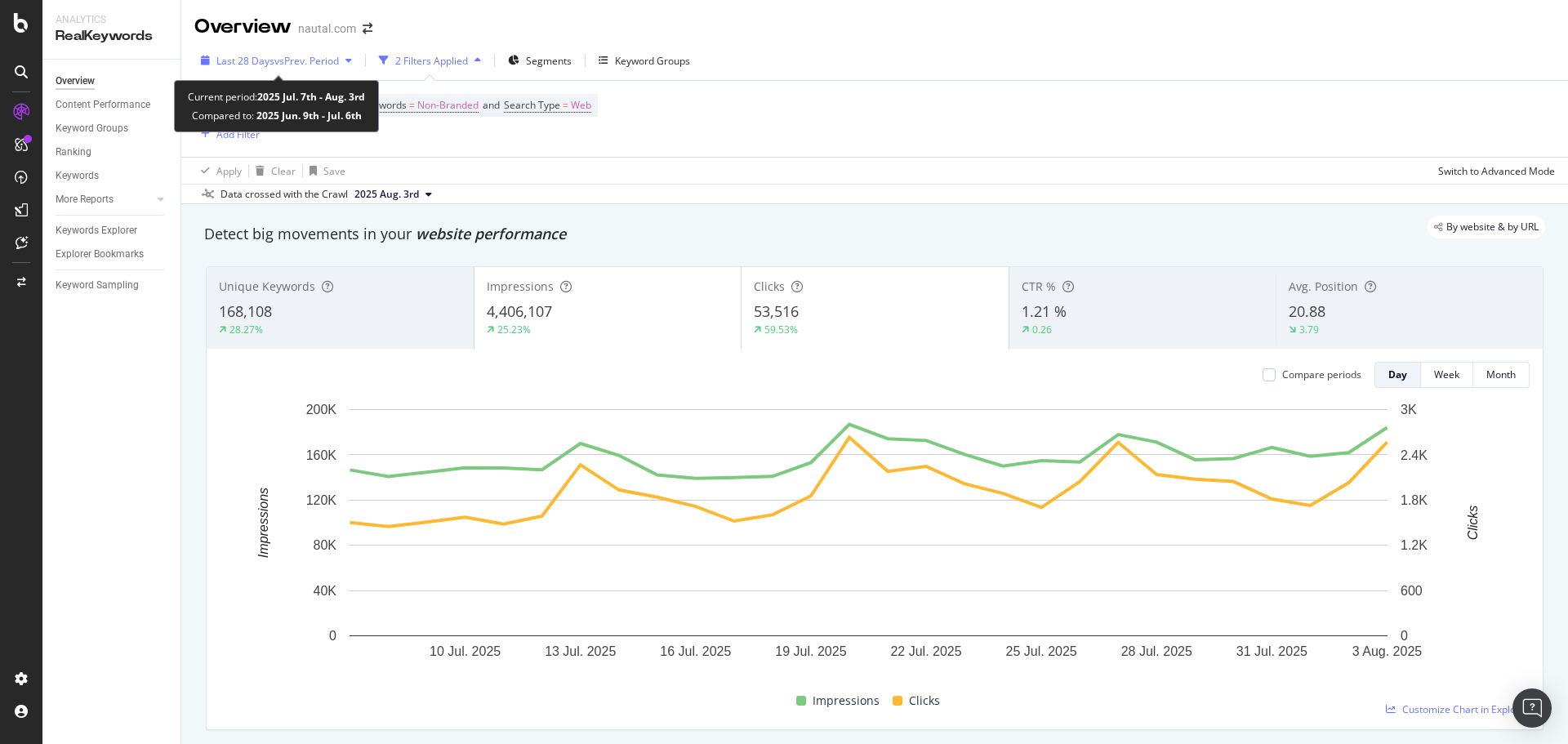 click on "vs  Prev. Period" at bounding box center (306, 60) 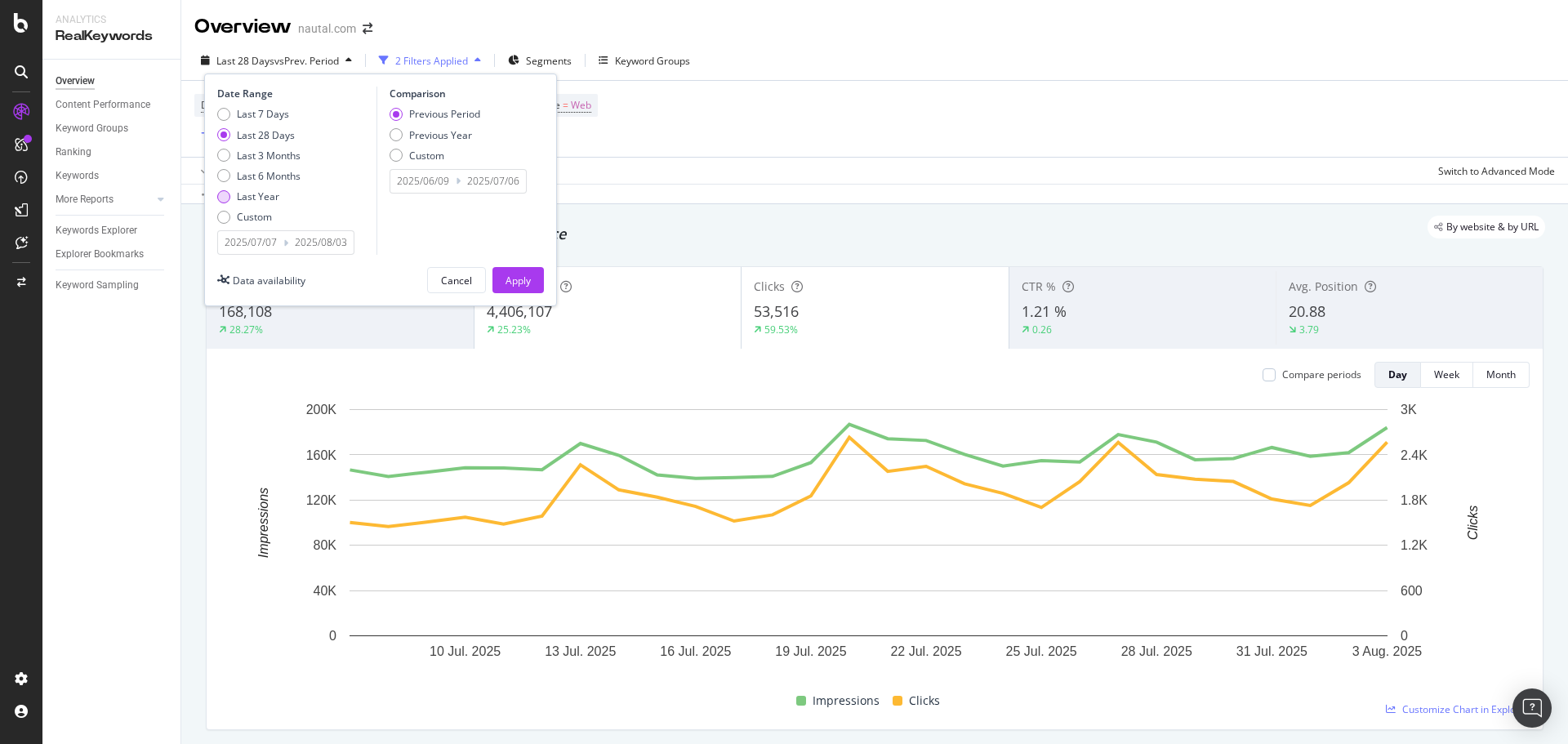 click on "Last Year" at bounding box center [258, 196] 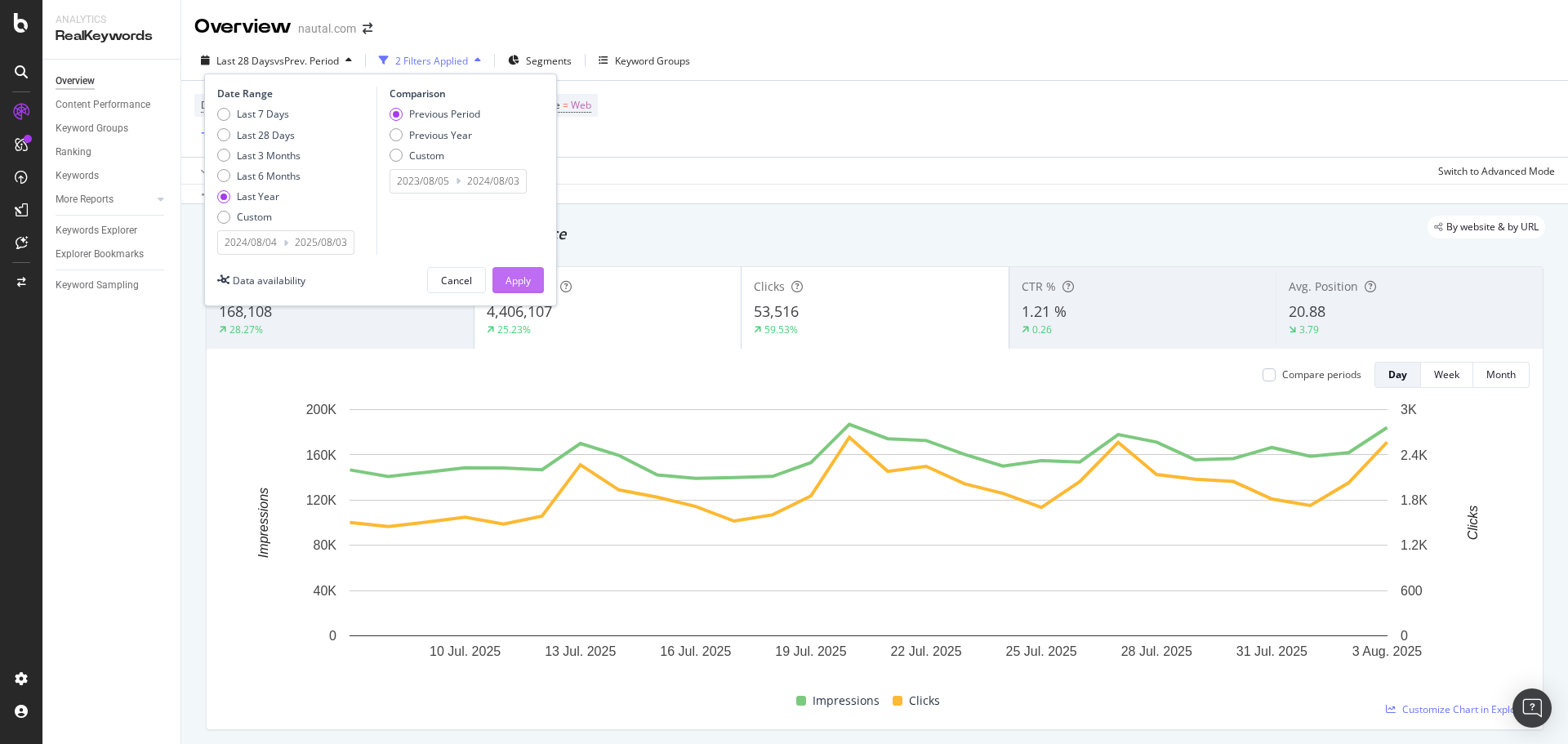 click on "Apply" at bounding box center (518, 280) 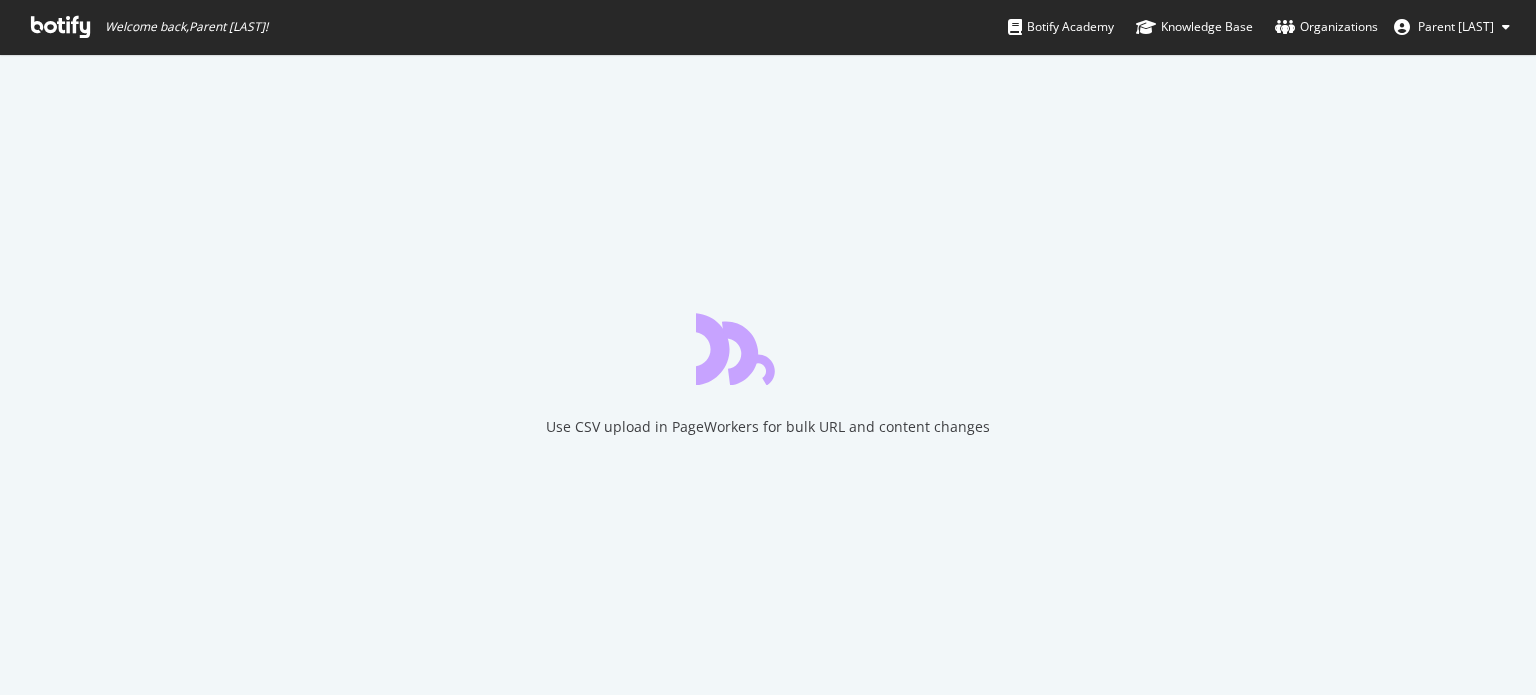 scroll, scrollTop: 0, scrollLeft: 0, axis: both 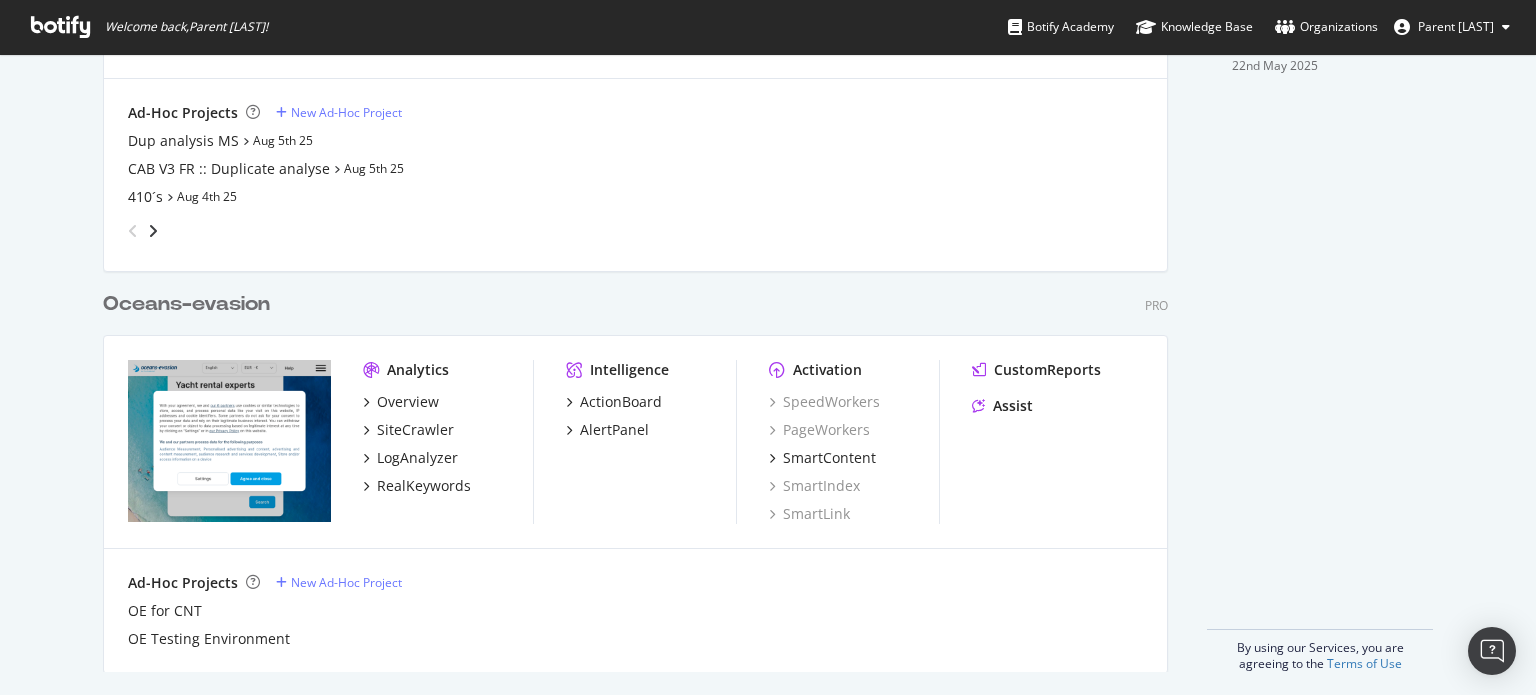 click on "Oceans-evasion" at bounding box center [186, 304] 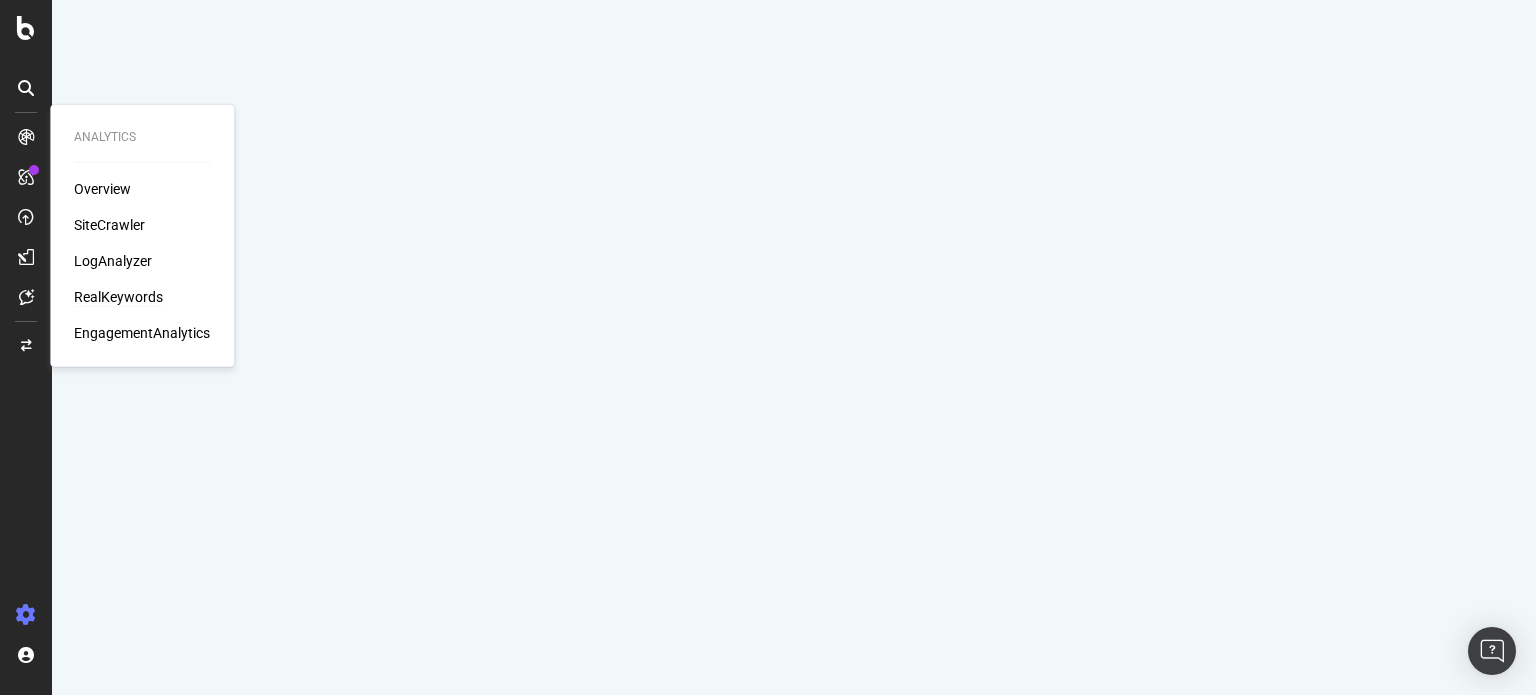 click on "RealKeywords" at bounding box center [118, 297] 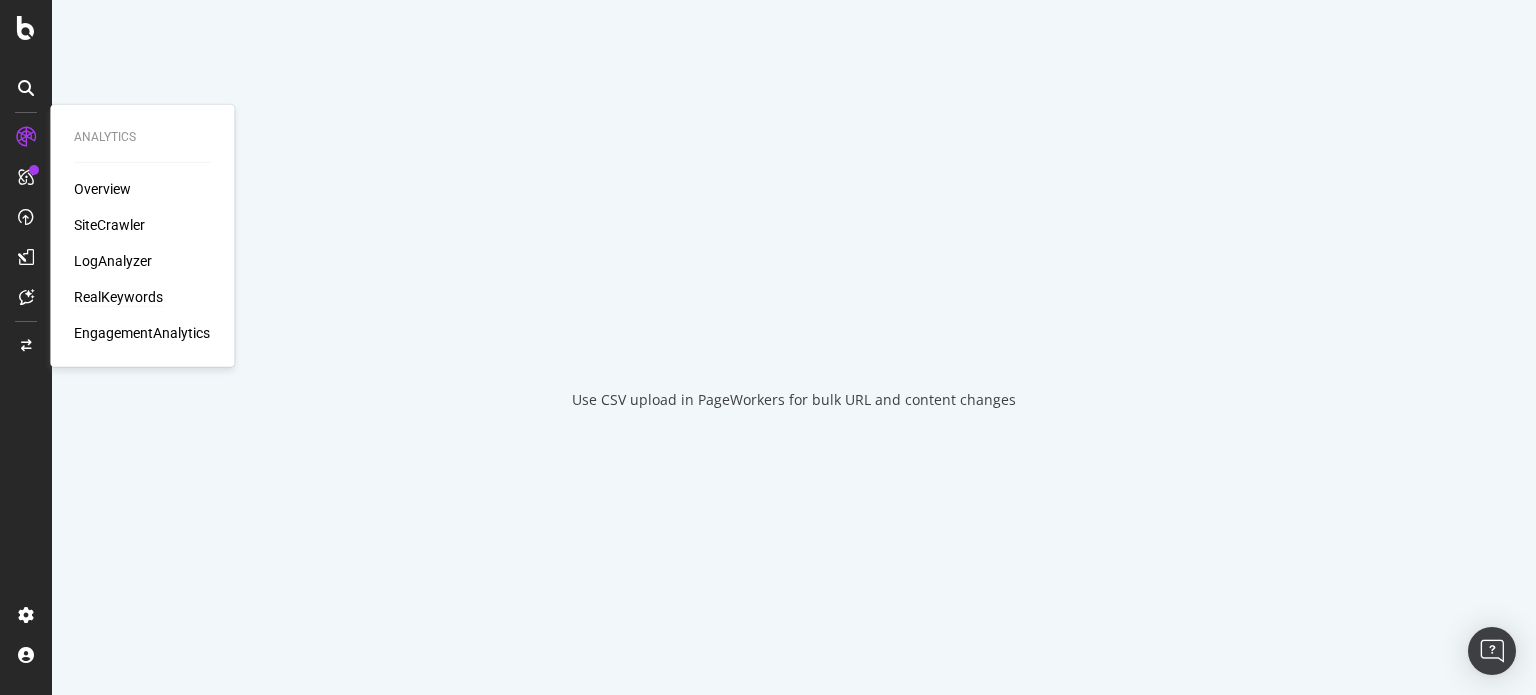 scroll, scrollTop: 0, scrollLeft: 0, axis: both 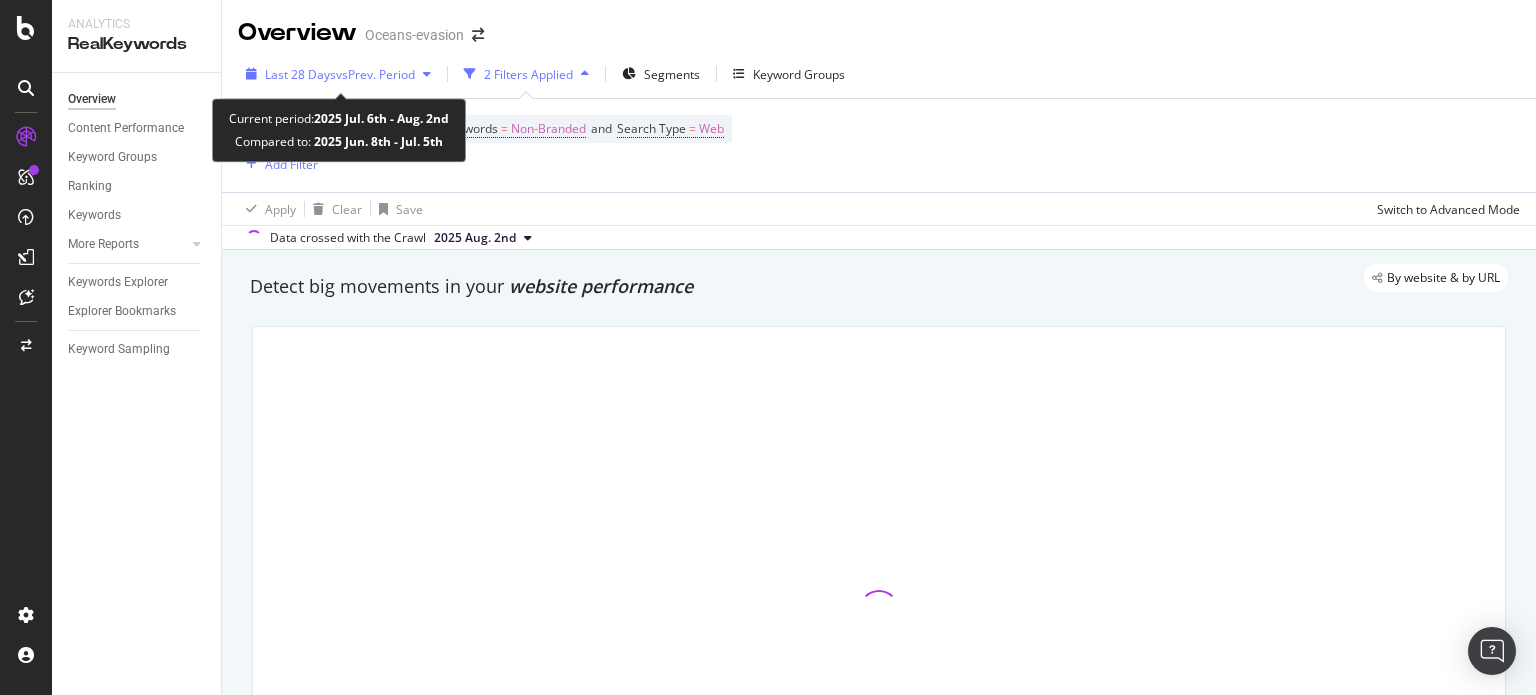 click on "vs  Prev. Period" at bounding box center (375, 74) 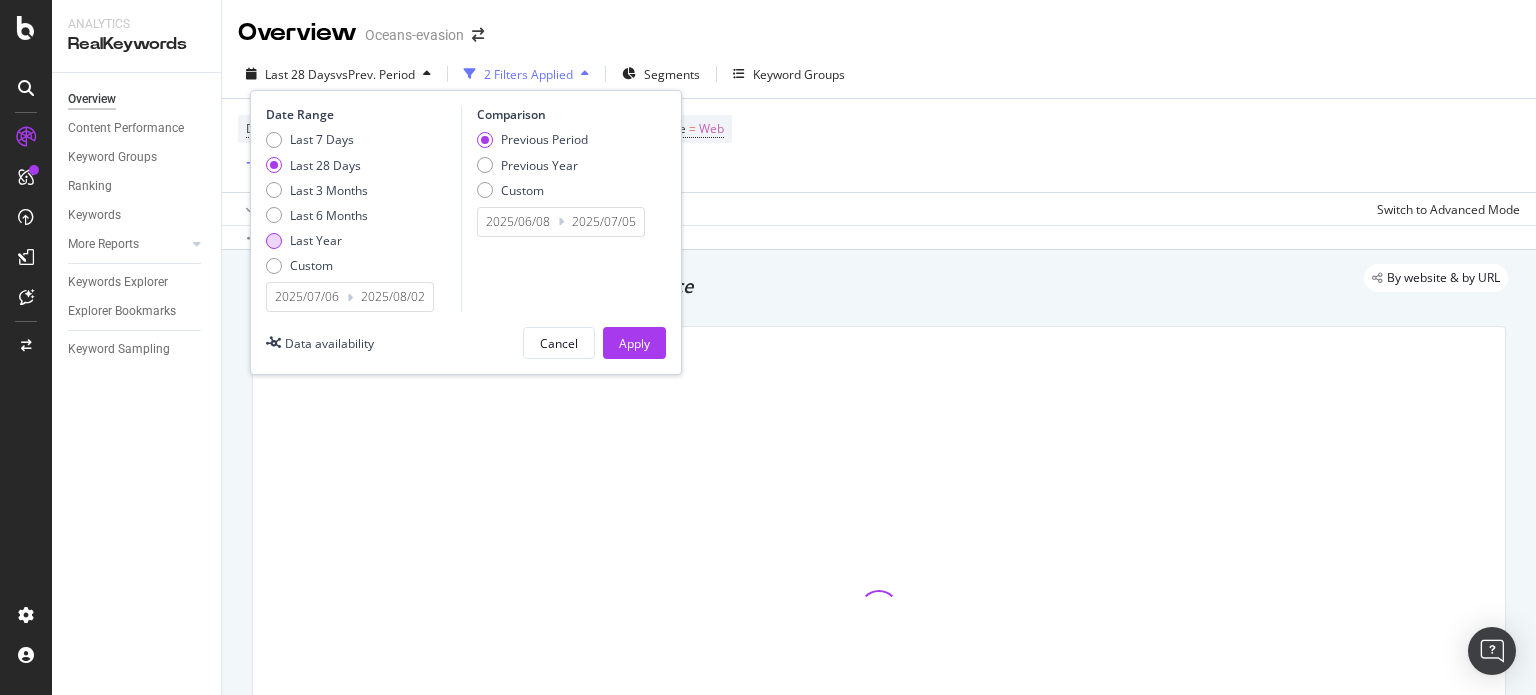 click on "Last Year" at bounding box center (316, 240) 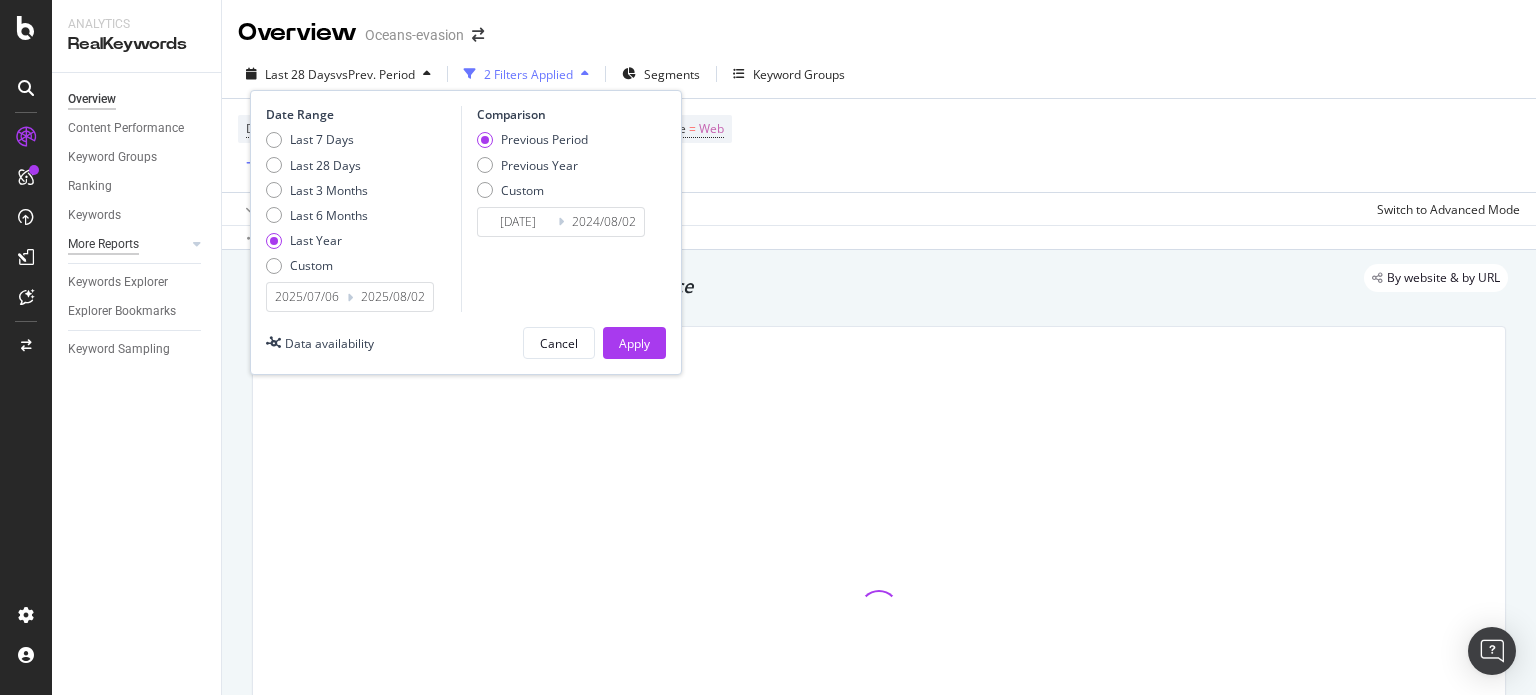 type on "2024/08/03" 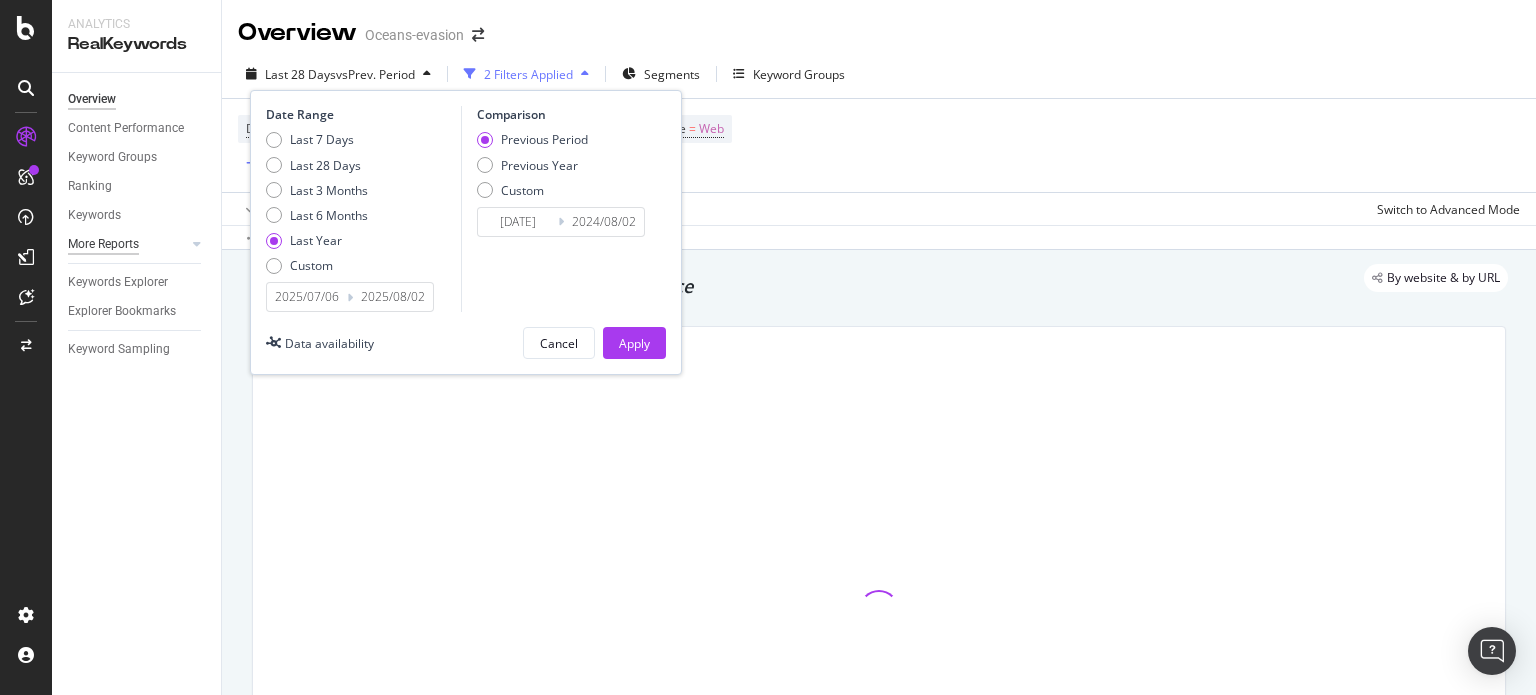 type on "[DATE]" 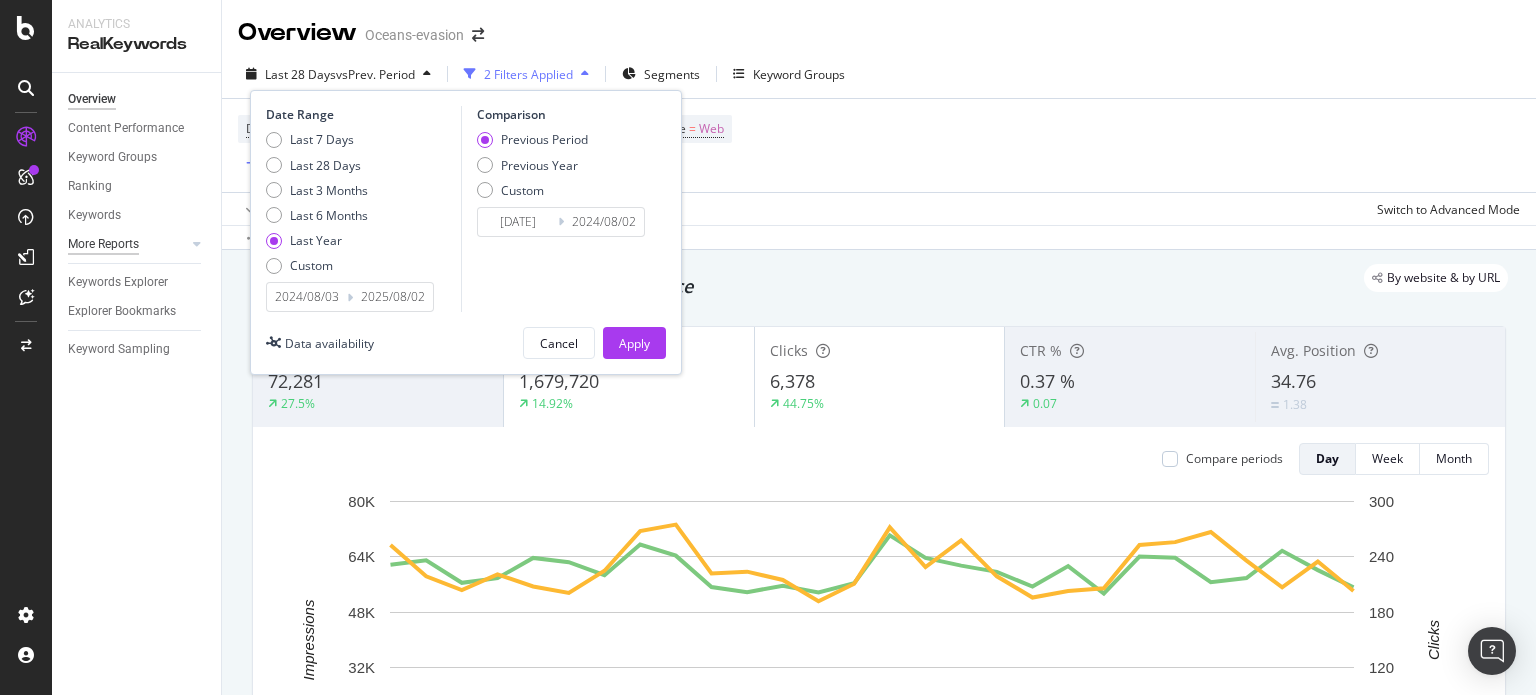 click on "More Reports" at bounding box center (103, 244) 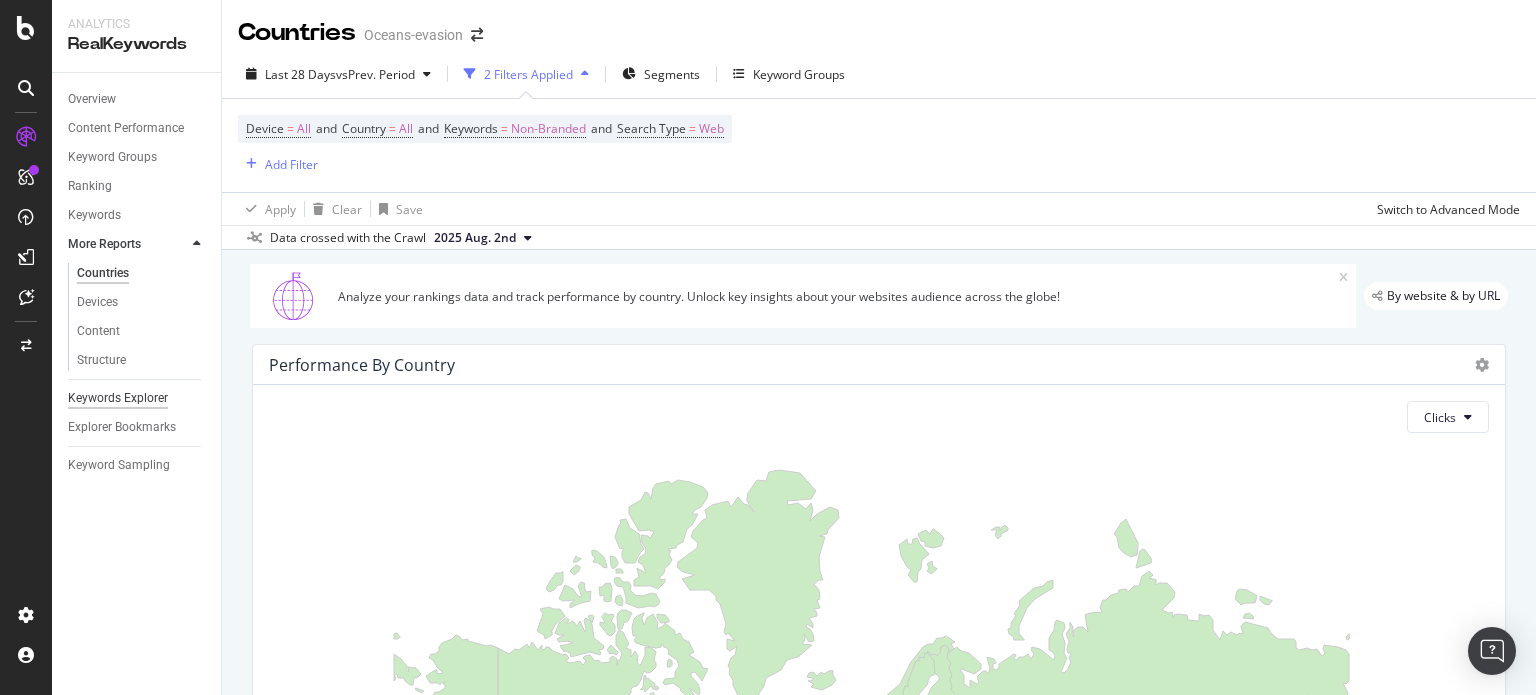 click on "Keywords Explorer" at bounding box center (118, 398) 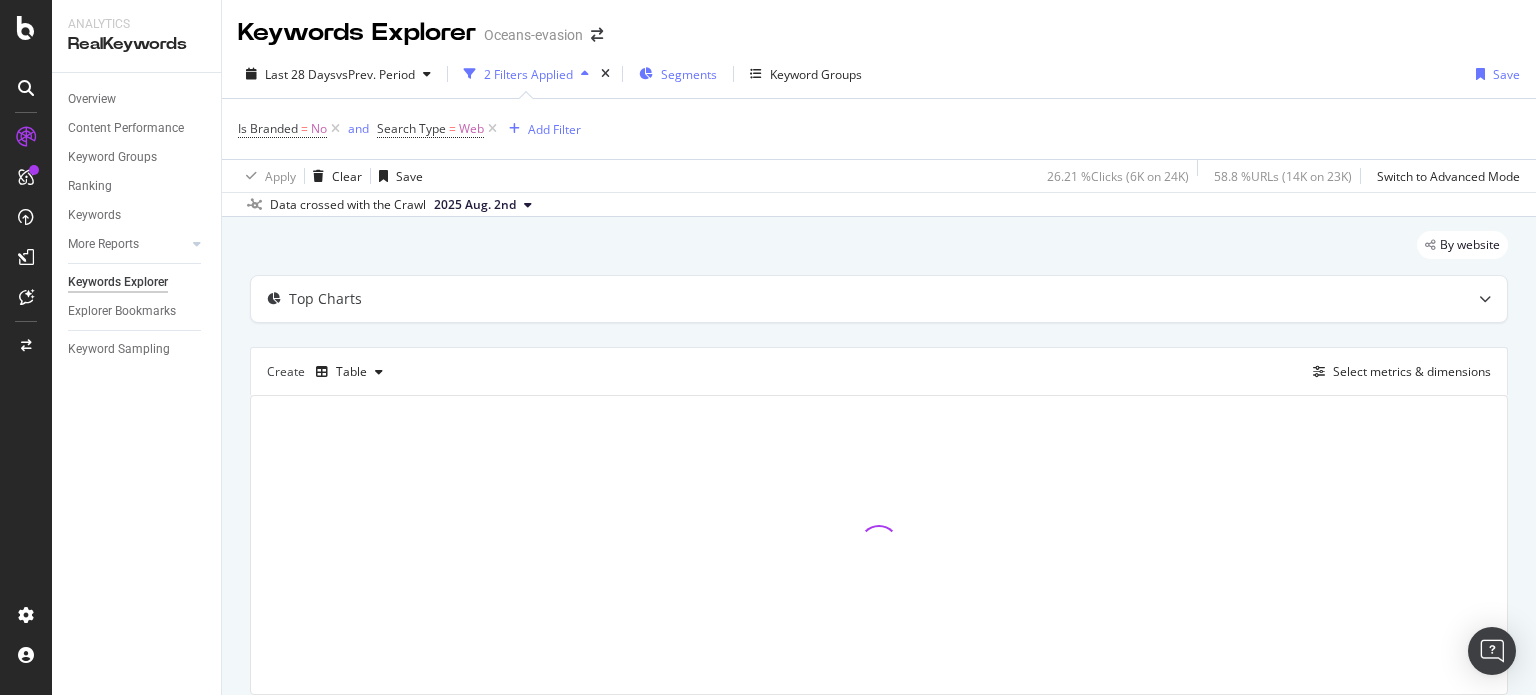 click on "Segments" at bounding box center [678, 74] 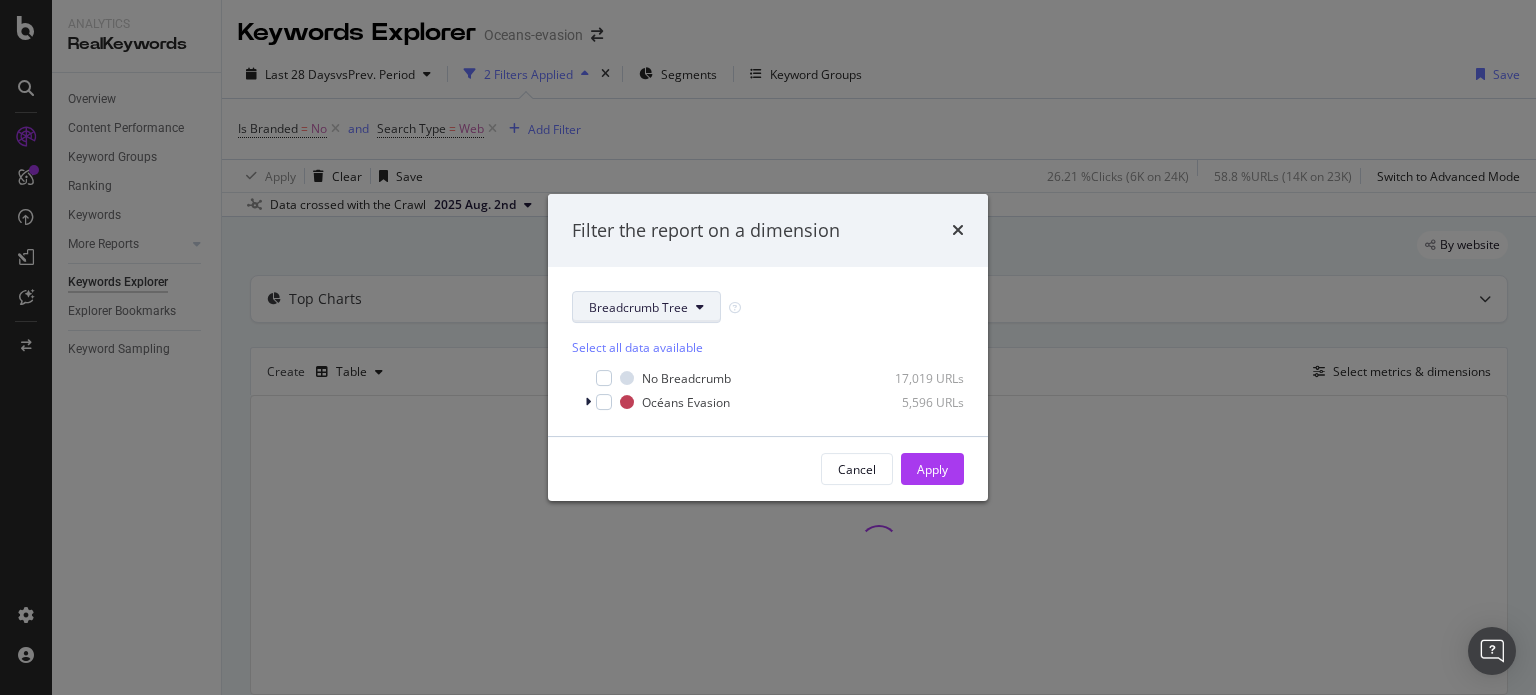 click on "Breadcrumb Tree" at bounding box center [638, 307] 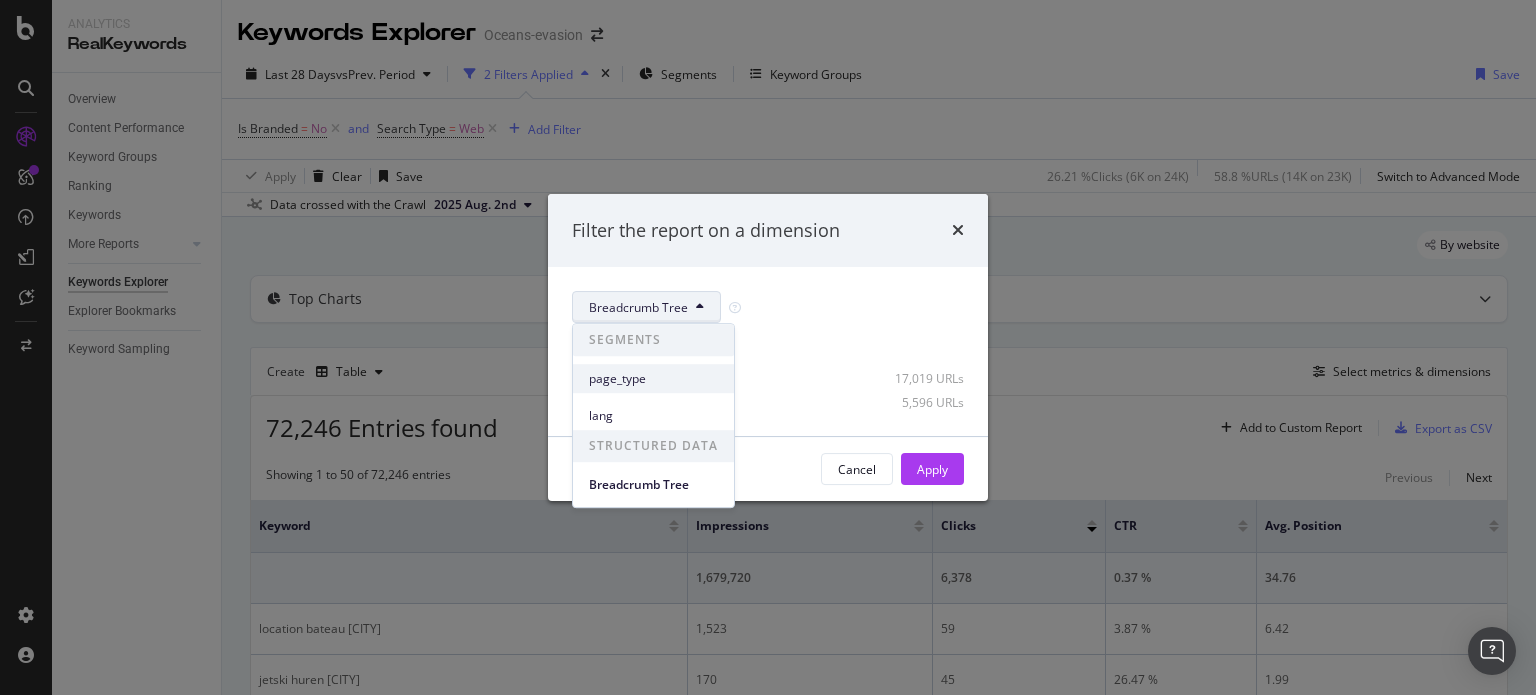 click on "page_type" at bounding box center [653, 379] 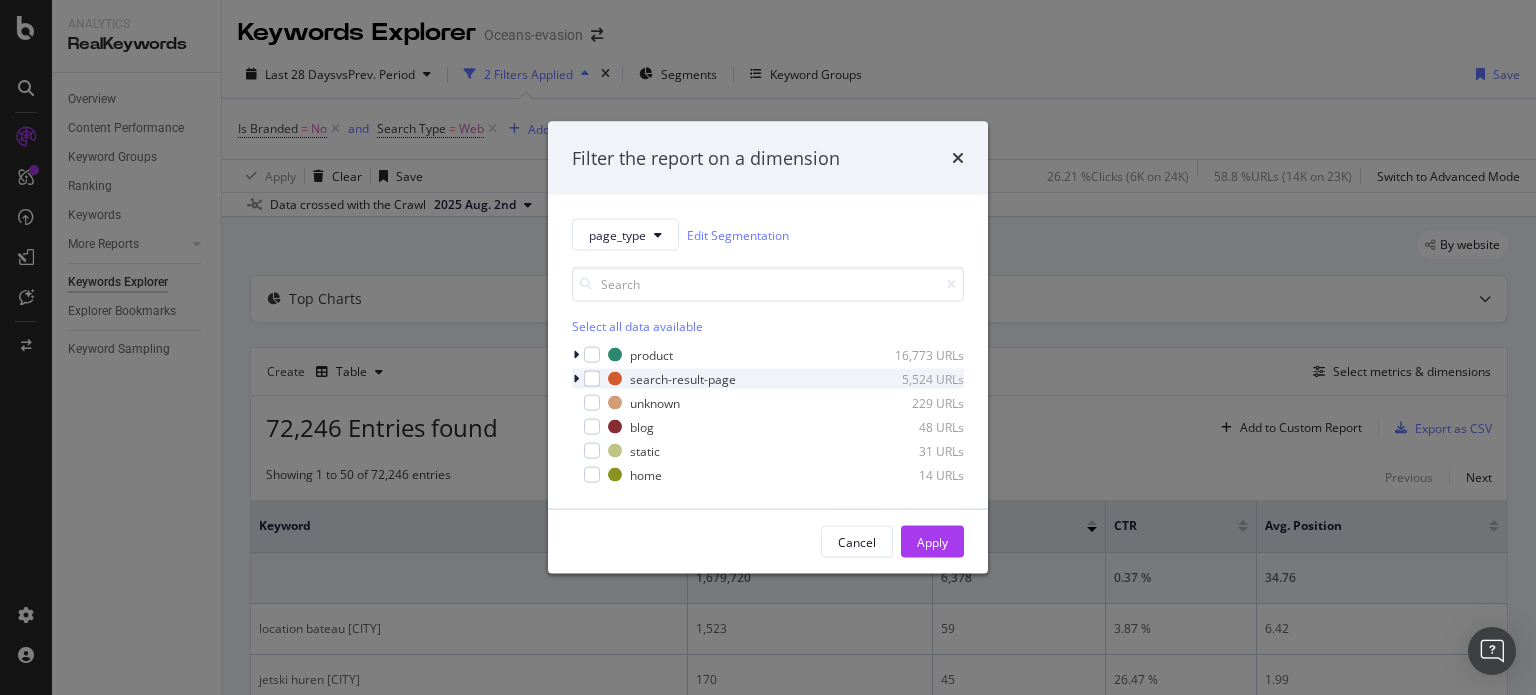 click at bounding box center [576, 379] 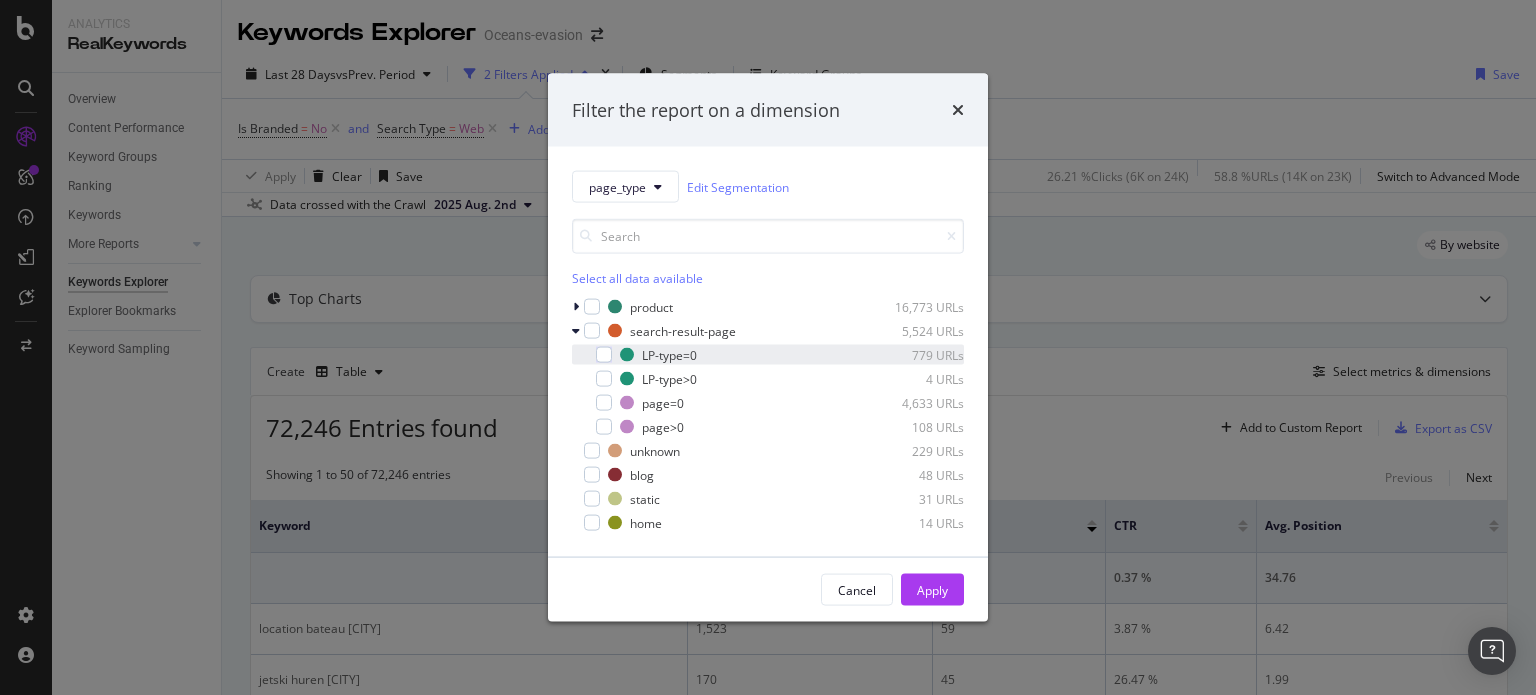 click on "LP-type=0 779   URLs" at bounding box center [768, 355] 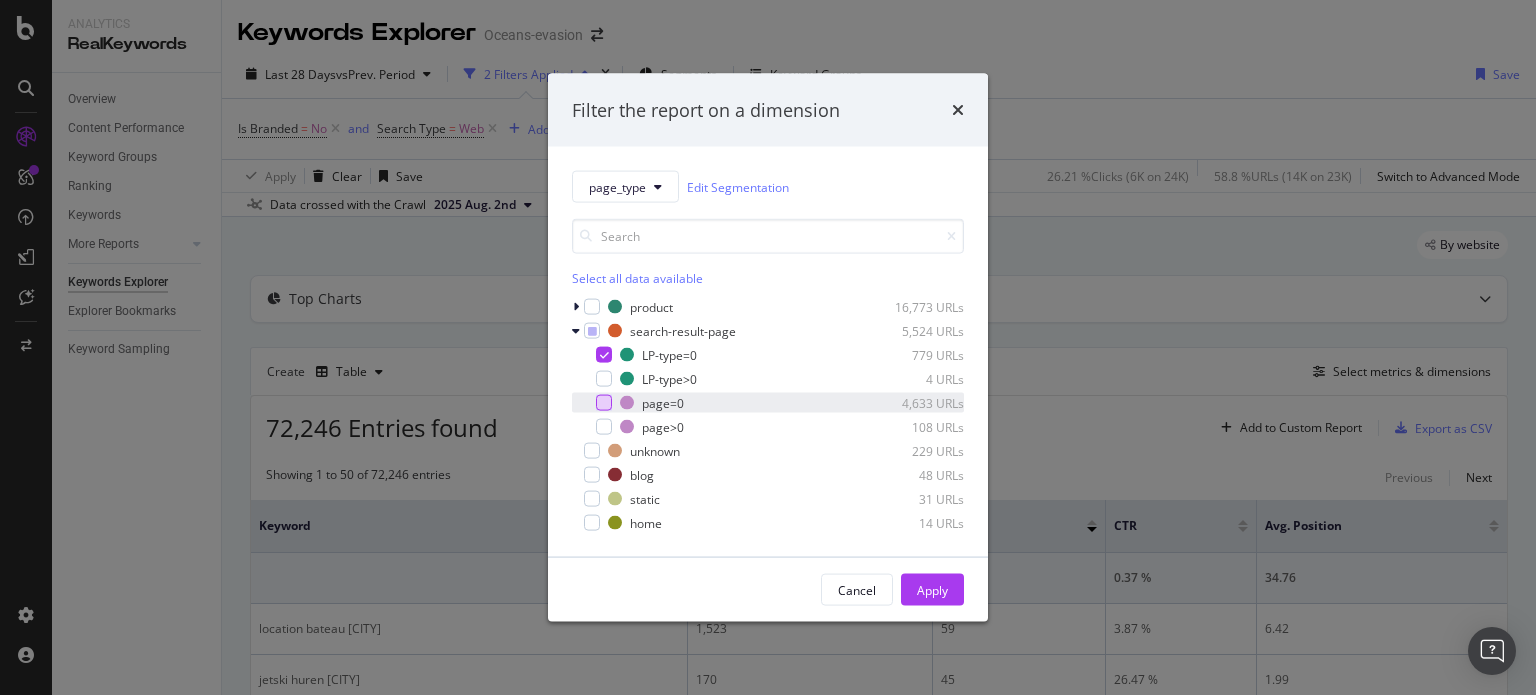 click at bounding box center [604, 403] 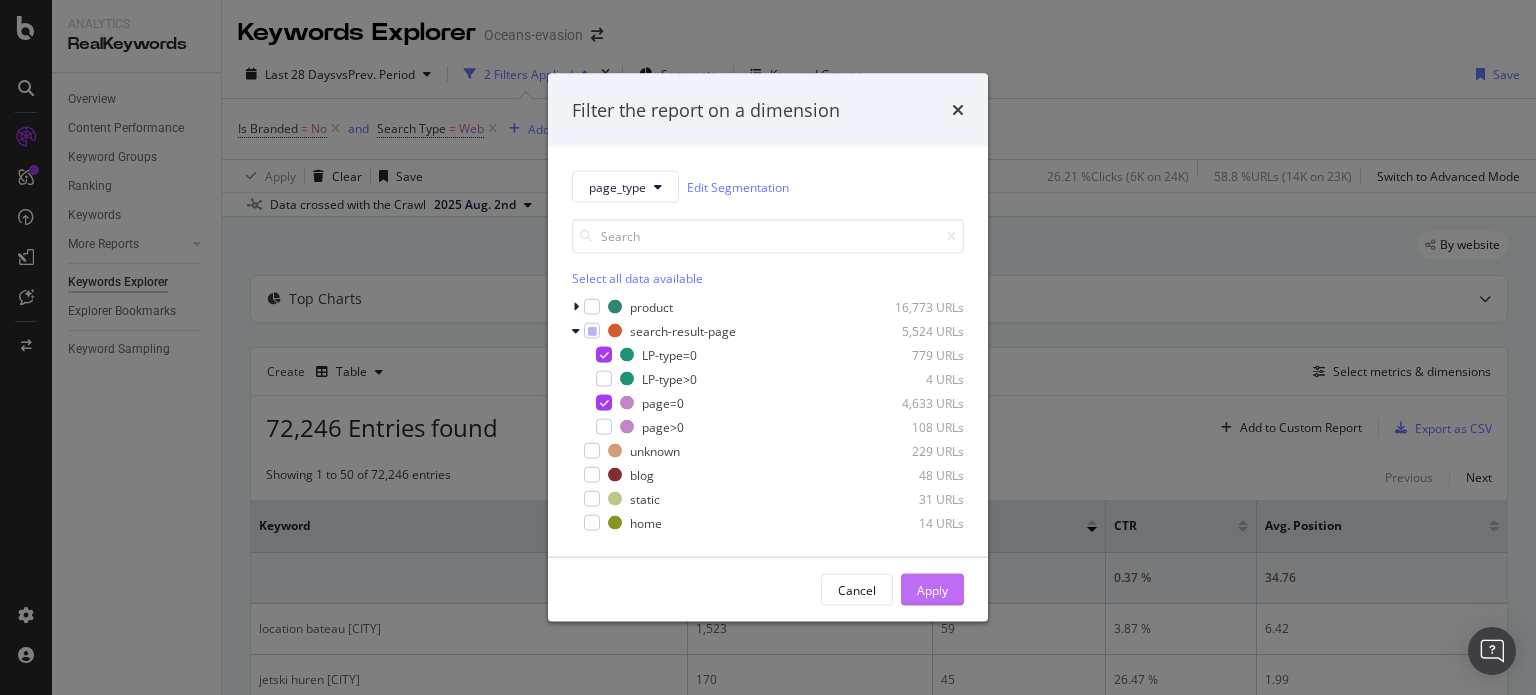 click on "Apply" at bounding box center (932, 589) 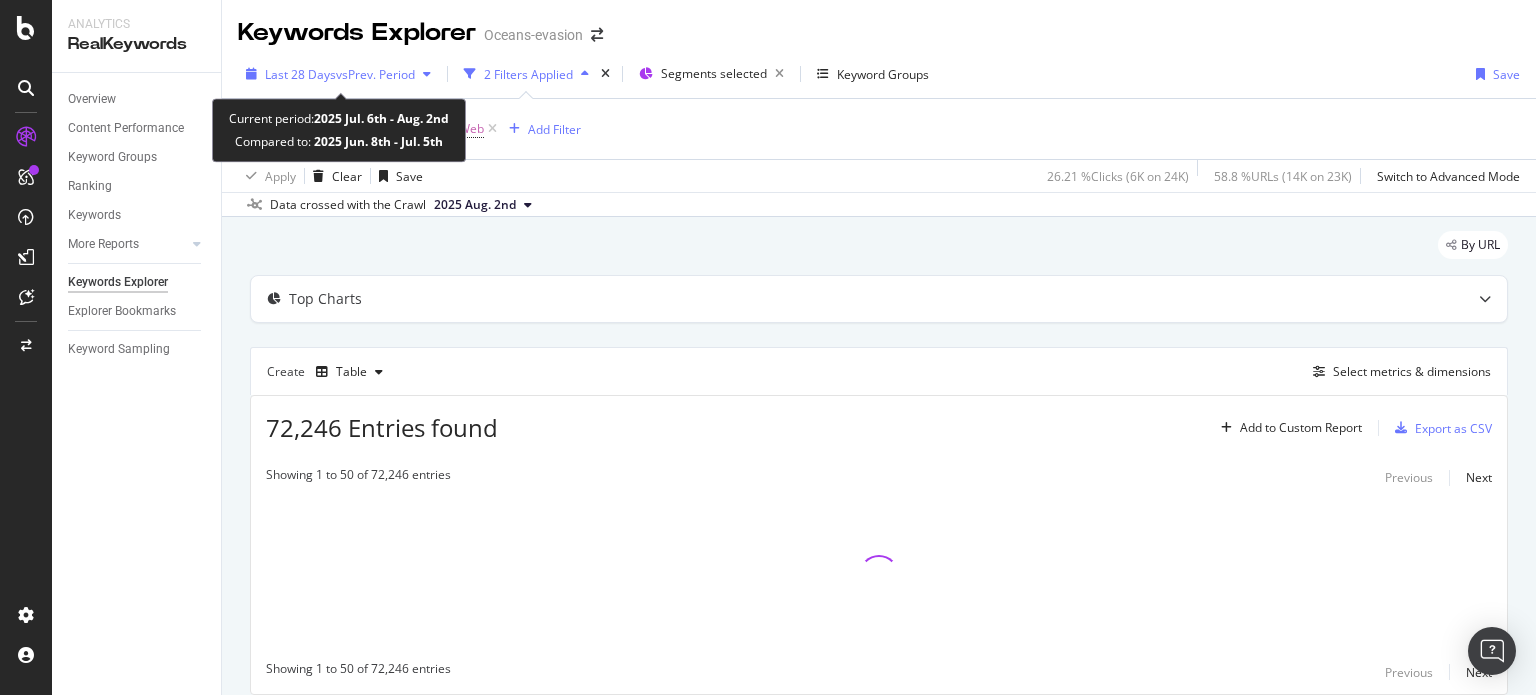 click on "vs  Prev. Period" at bounding box center (375, 74) 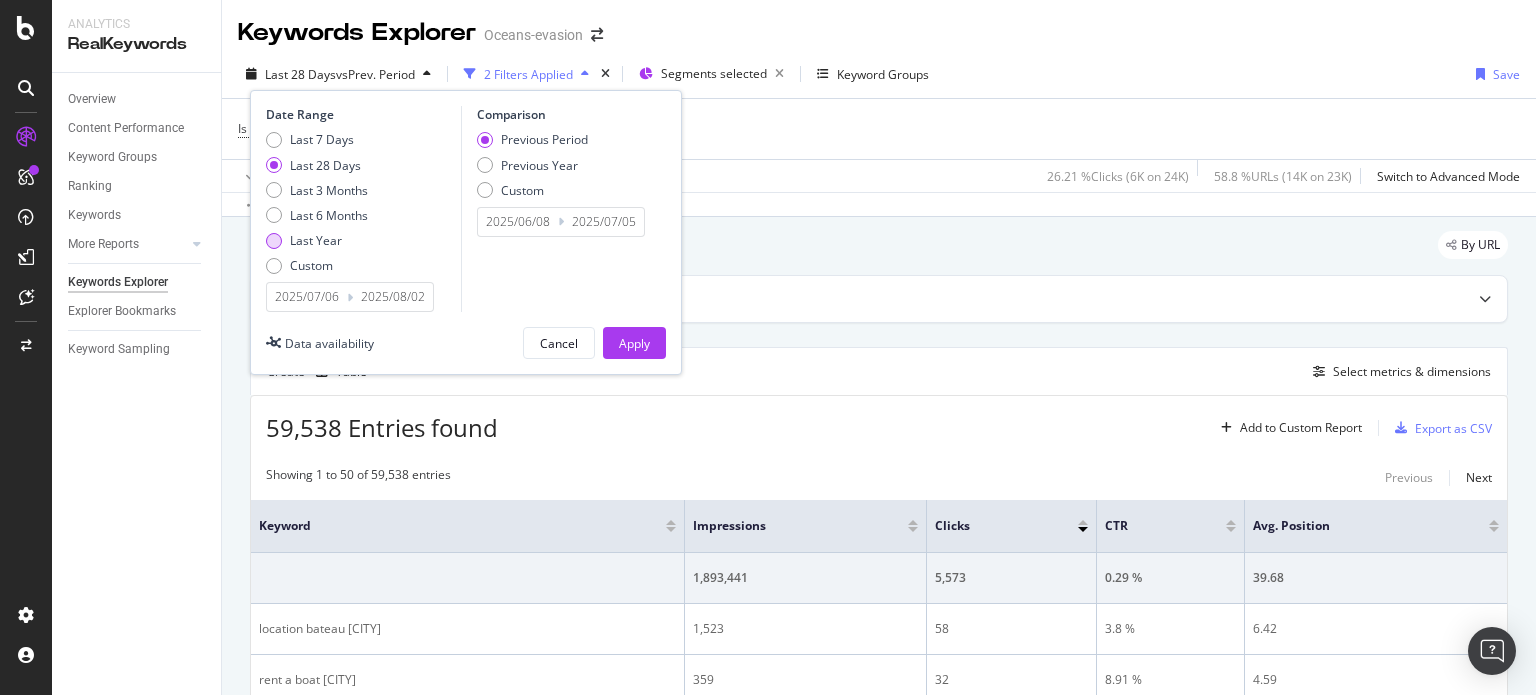 click on "Last Year" at bounding box center [316, 240] 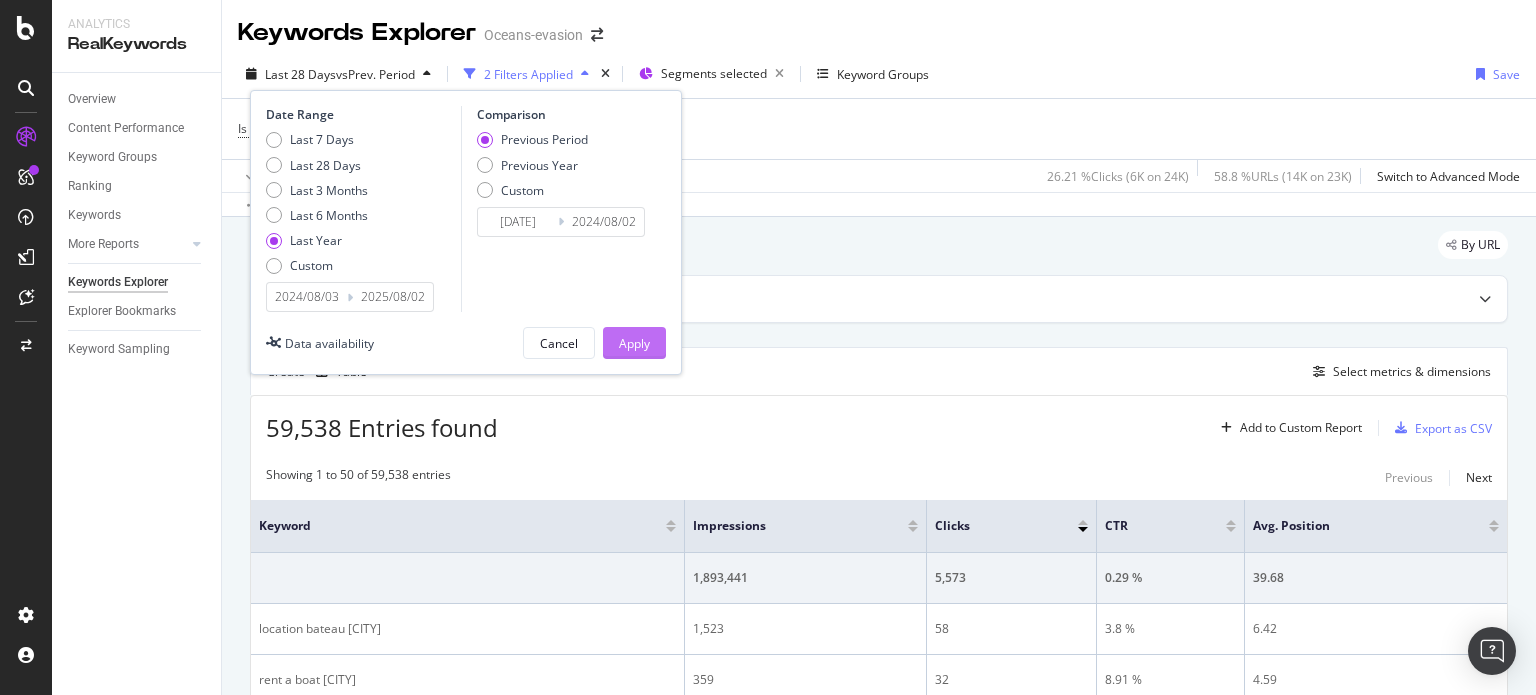 click on "Apply" at bounding box center [634, 343] 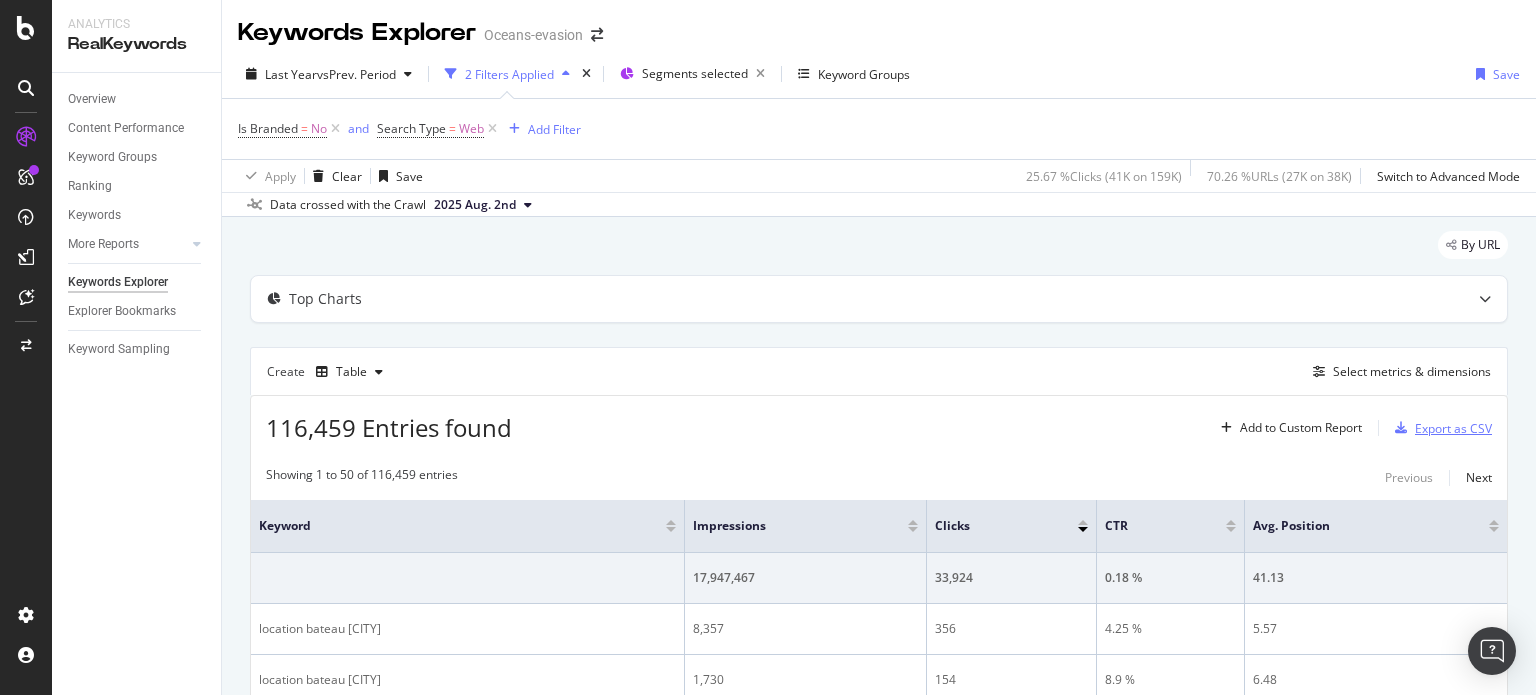click on "Export as CSV" at bounding box center (1453, 428) 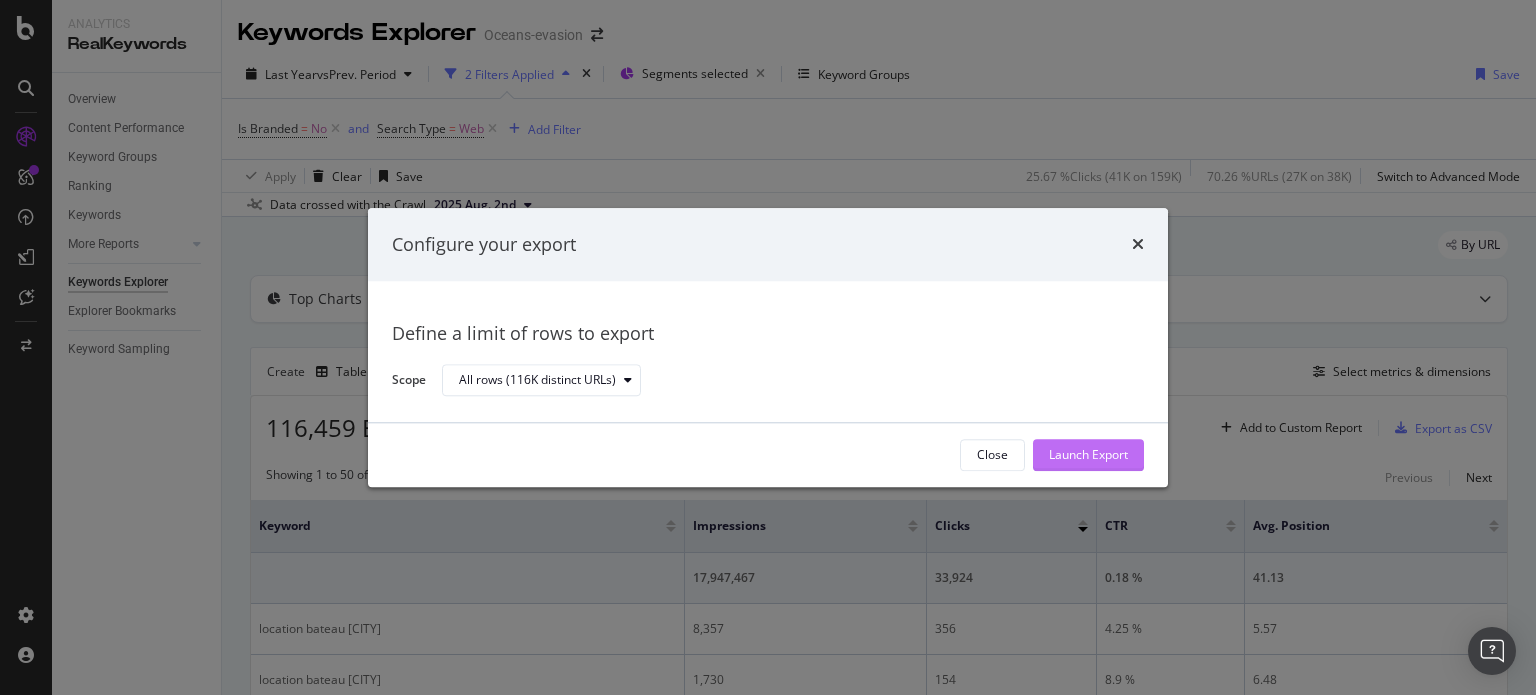 click on "Launch Export" at bounding box center [1088, 455] 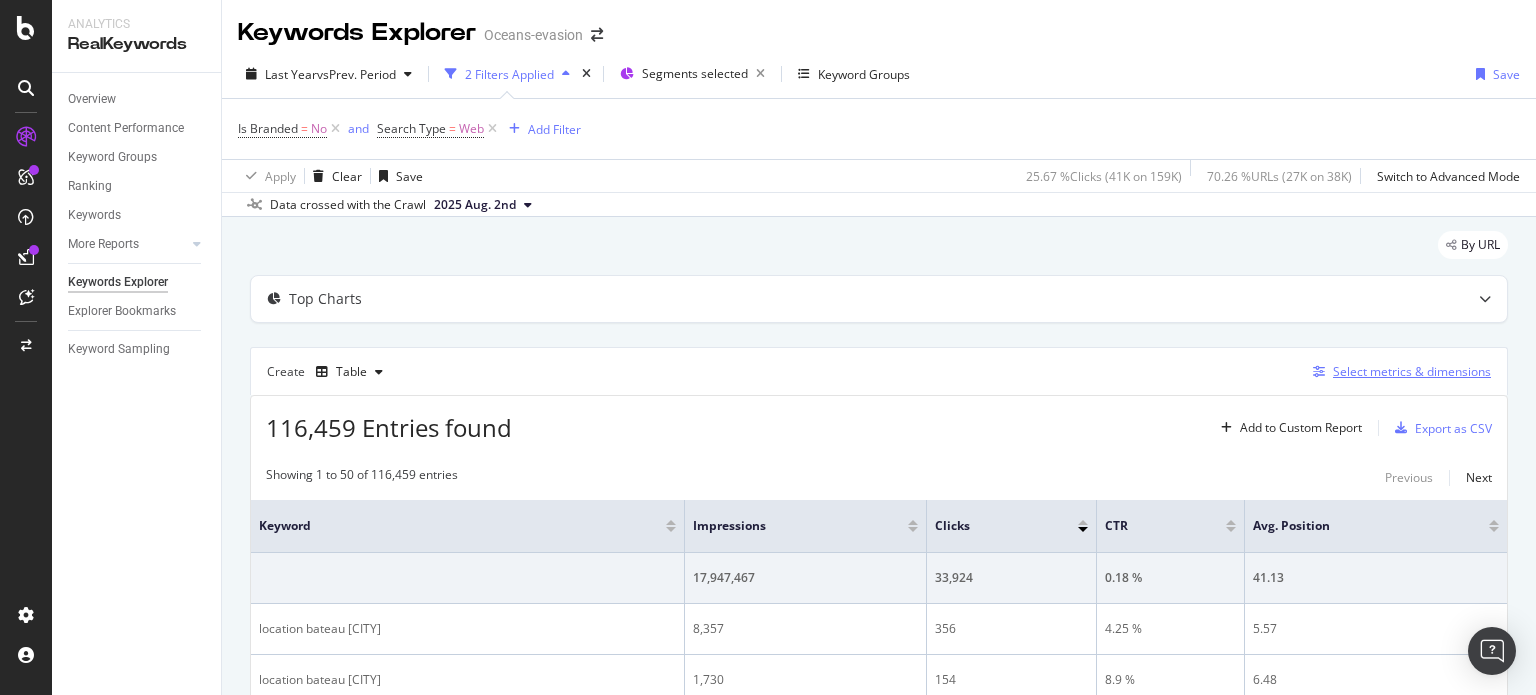 click on "Select metrics & dimensions" at bounding box center [1412, 371] 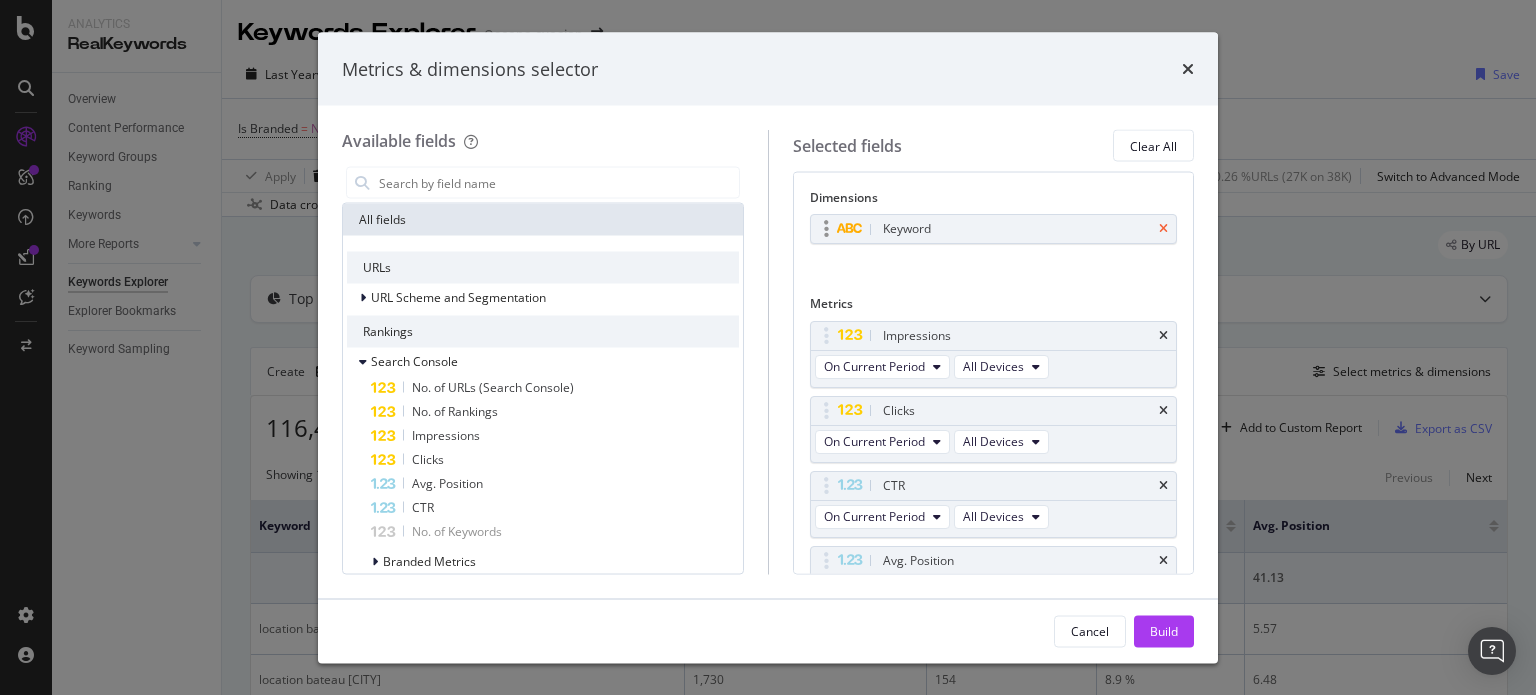 click at bounding box center (1163, 229) 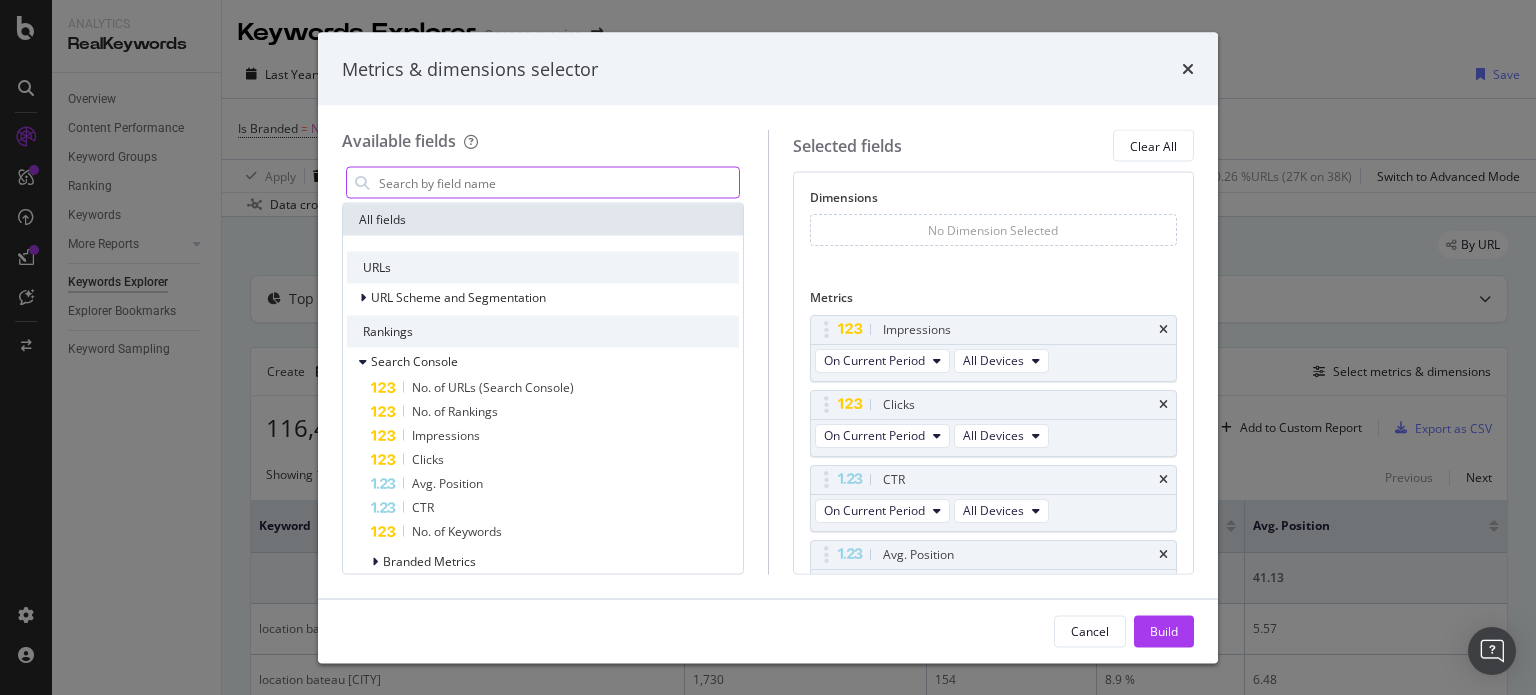 click on "Full Page" at bounding box center (558, 183) 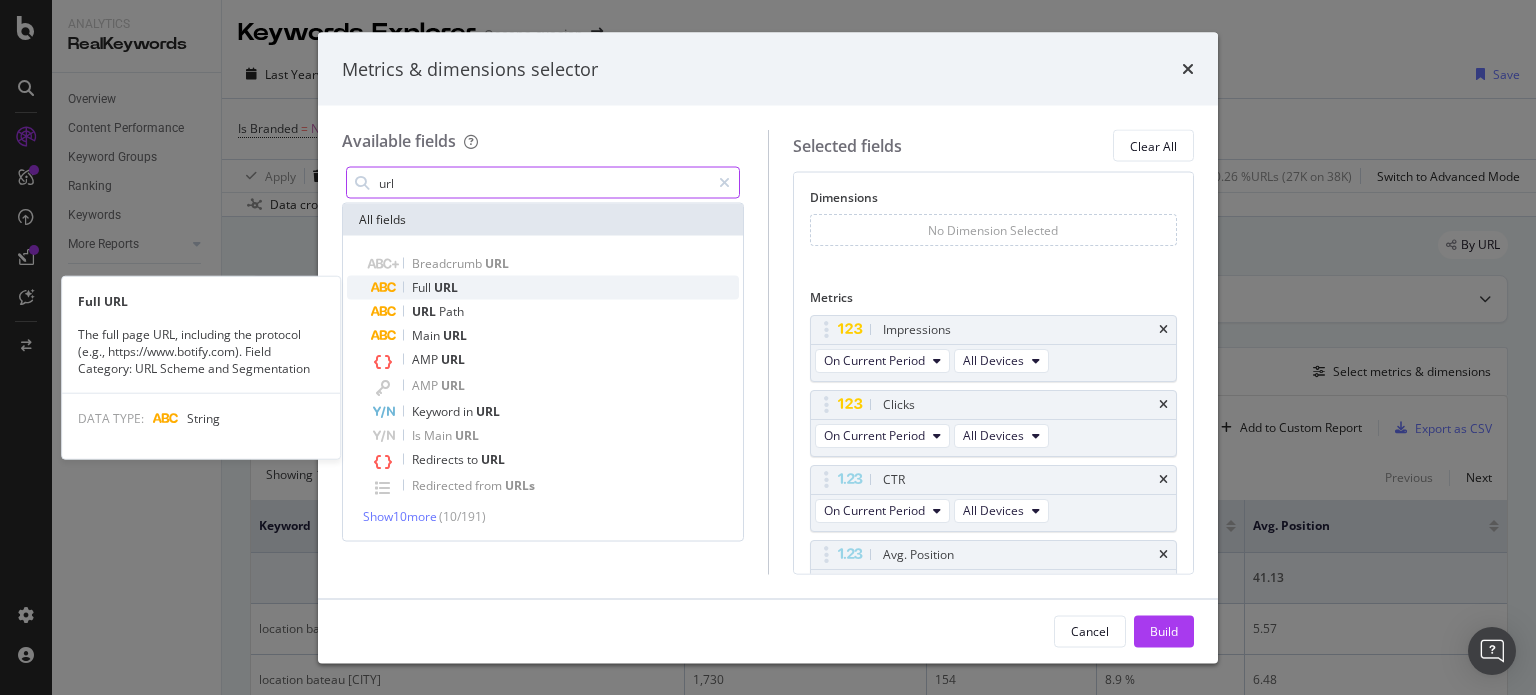 type on "url" 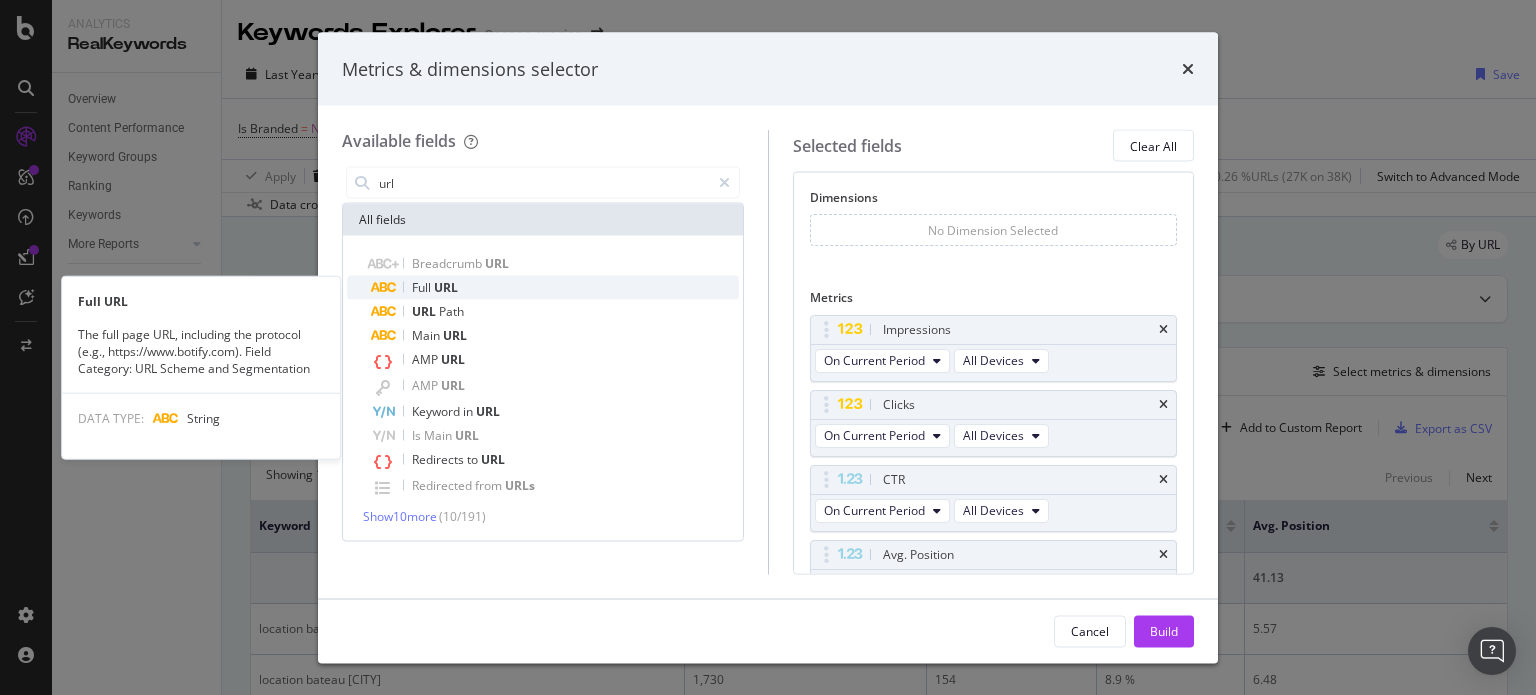 click on "Full   URL" at bounding box center [555, 288] 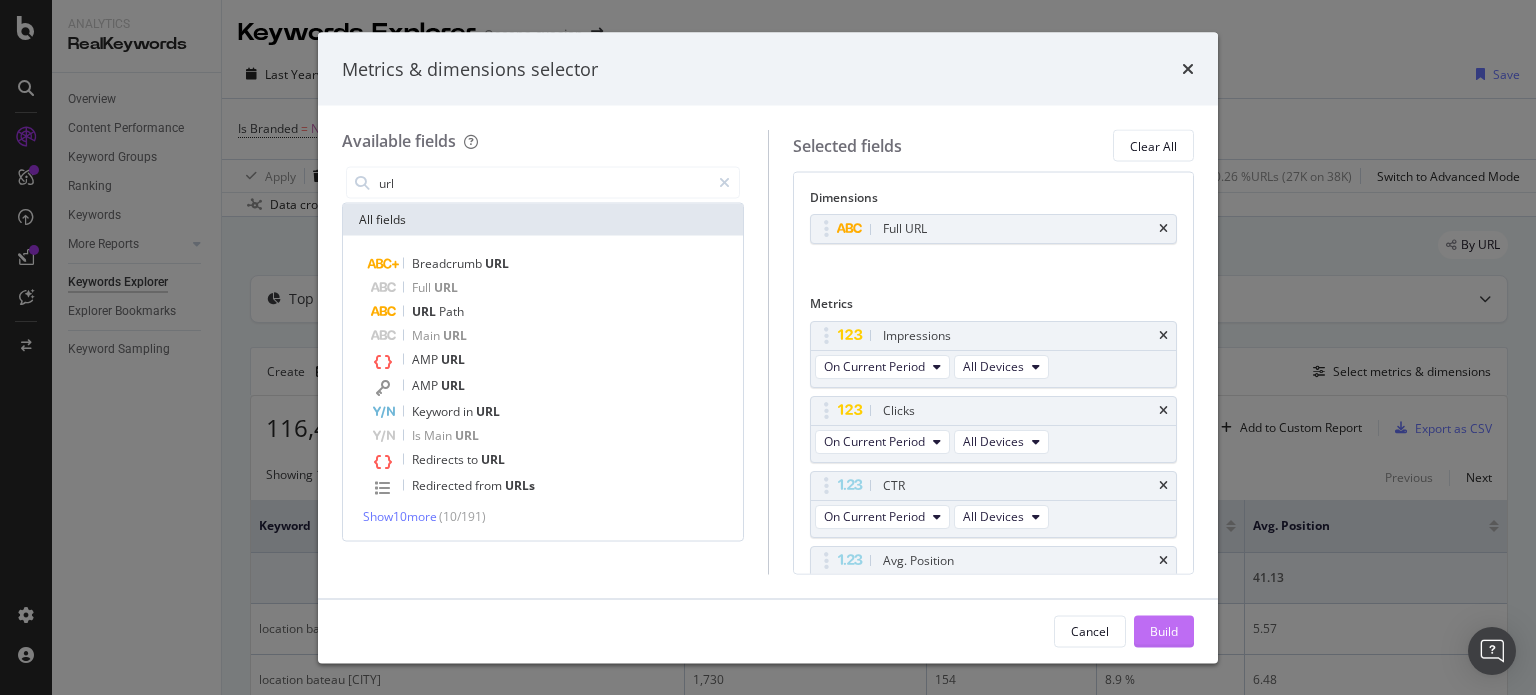 click on "Build" at bounding box center [1164, 630] 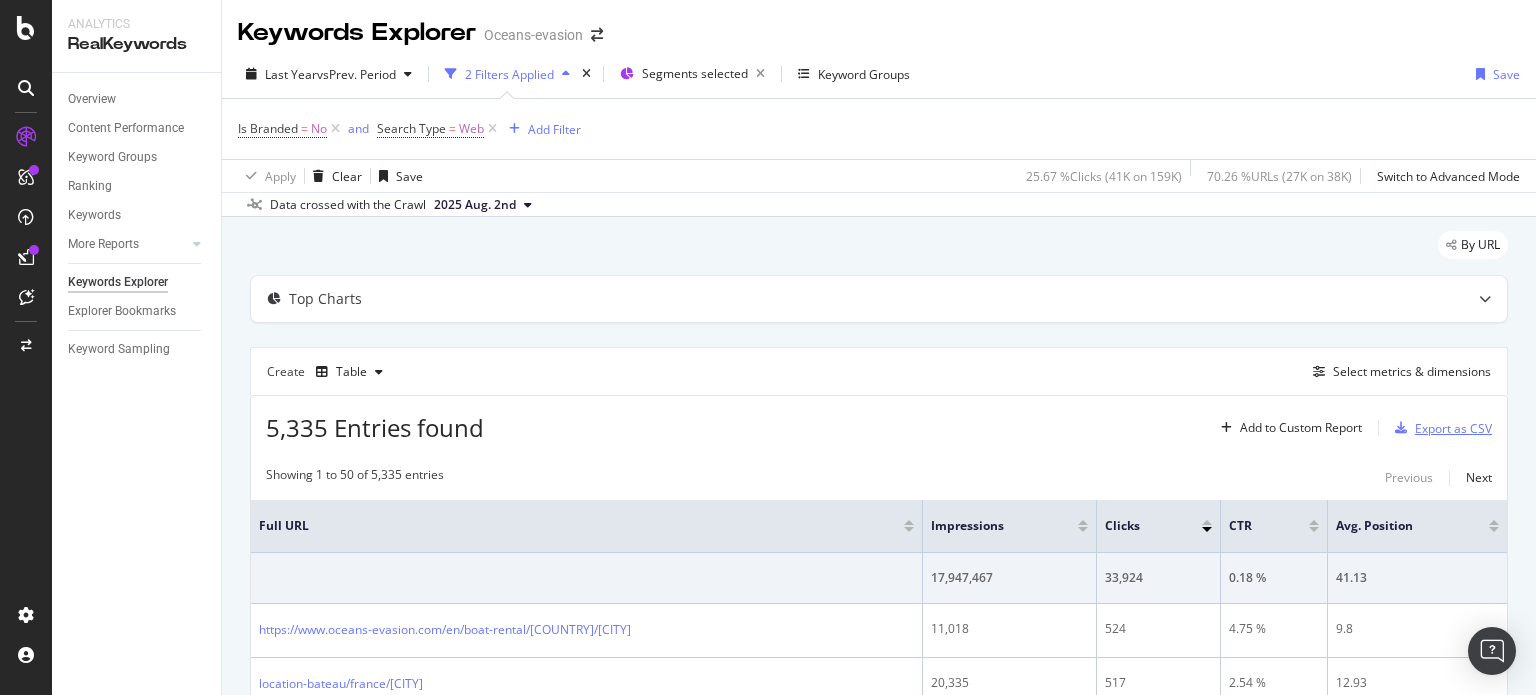 click on "Export as CSV" at bounding box center (1453, 428) 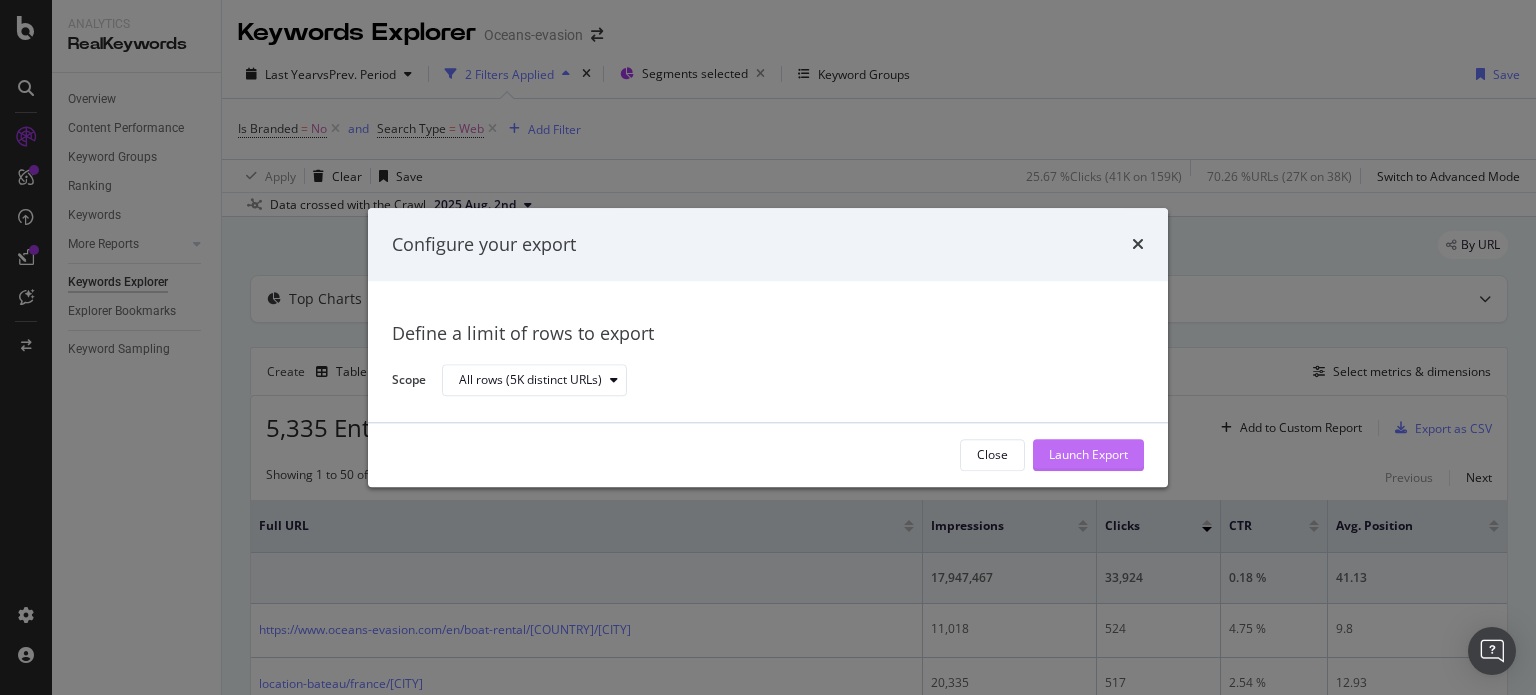 click on "Launch Export" at bounding box center [1088, 455] 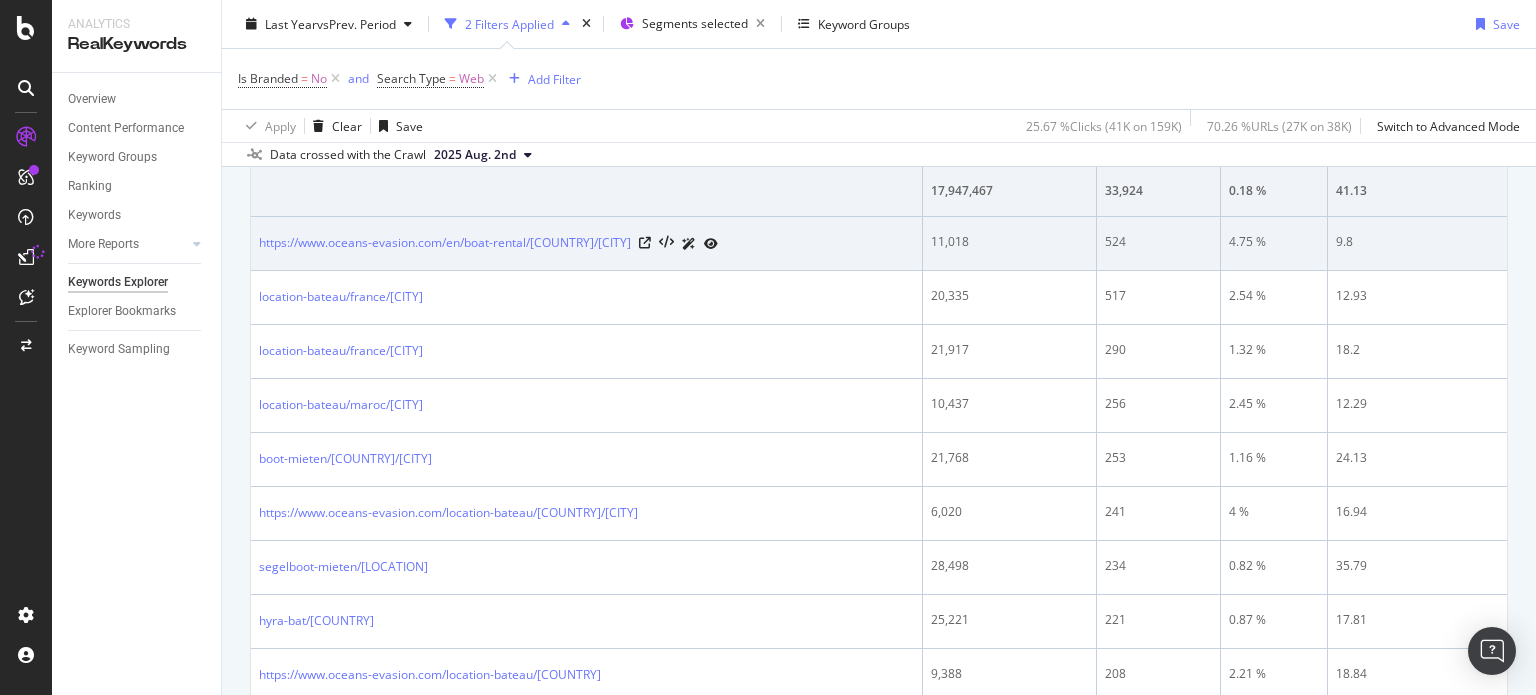 scroll, scrollTop: 400, scrollLeft: 0, axis: vertical 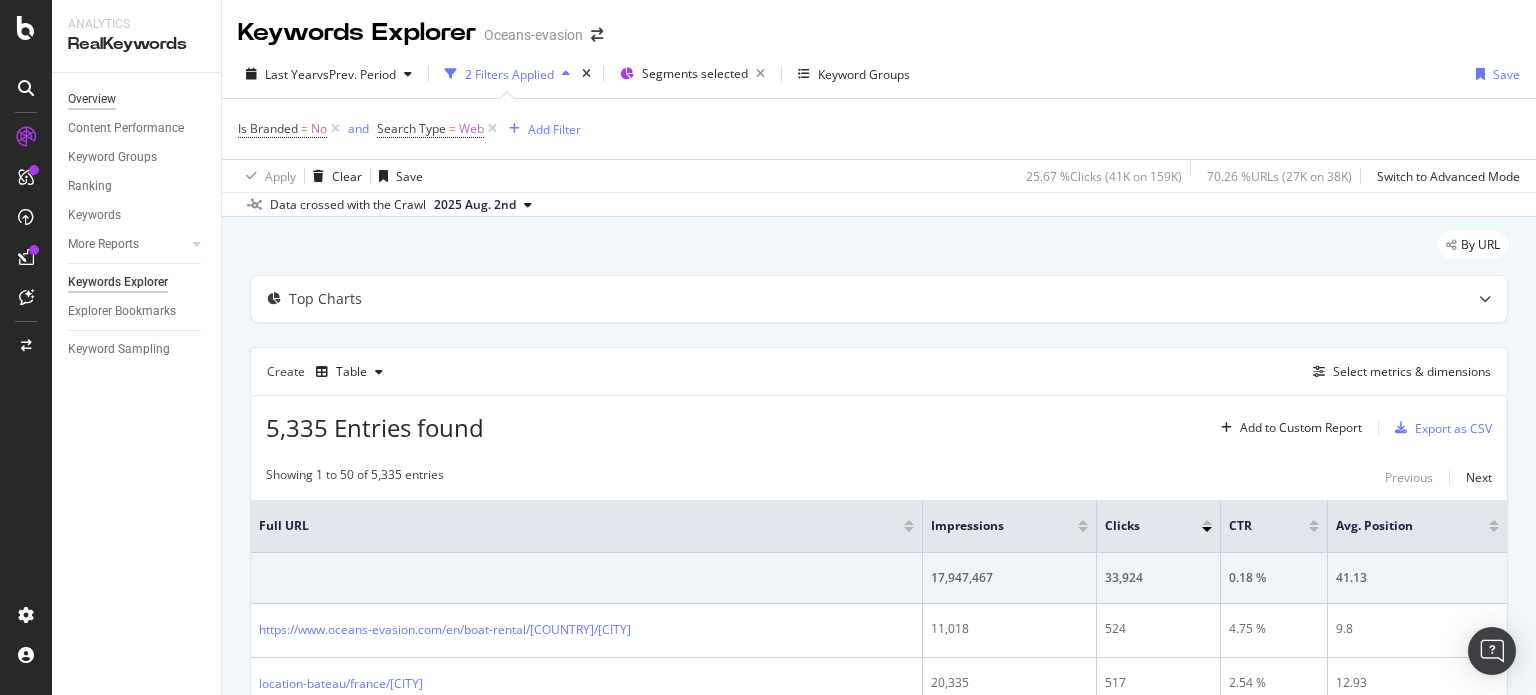 click on "Overview" at bounding box center [92, 99] 